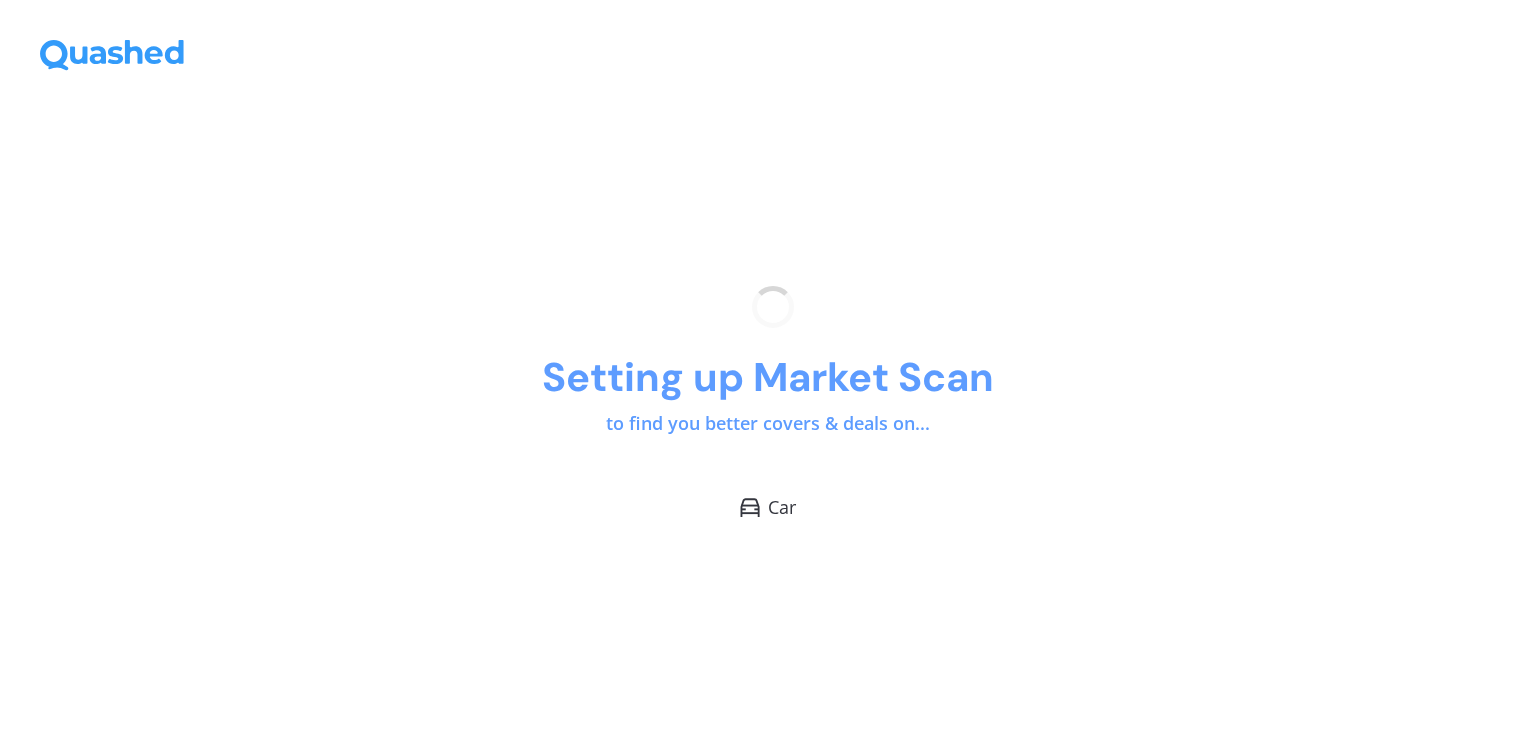 scroll, scrollTop: 0, scrollLeft: 0, axis: both 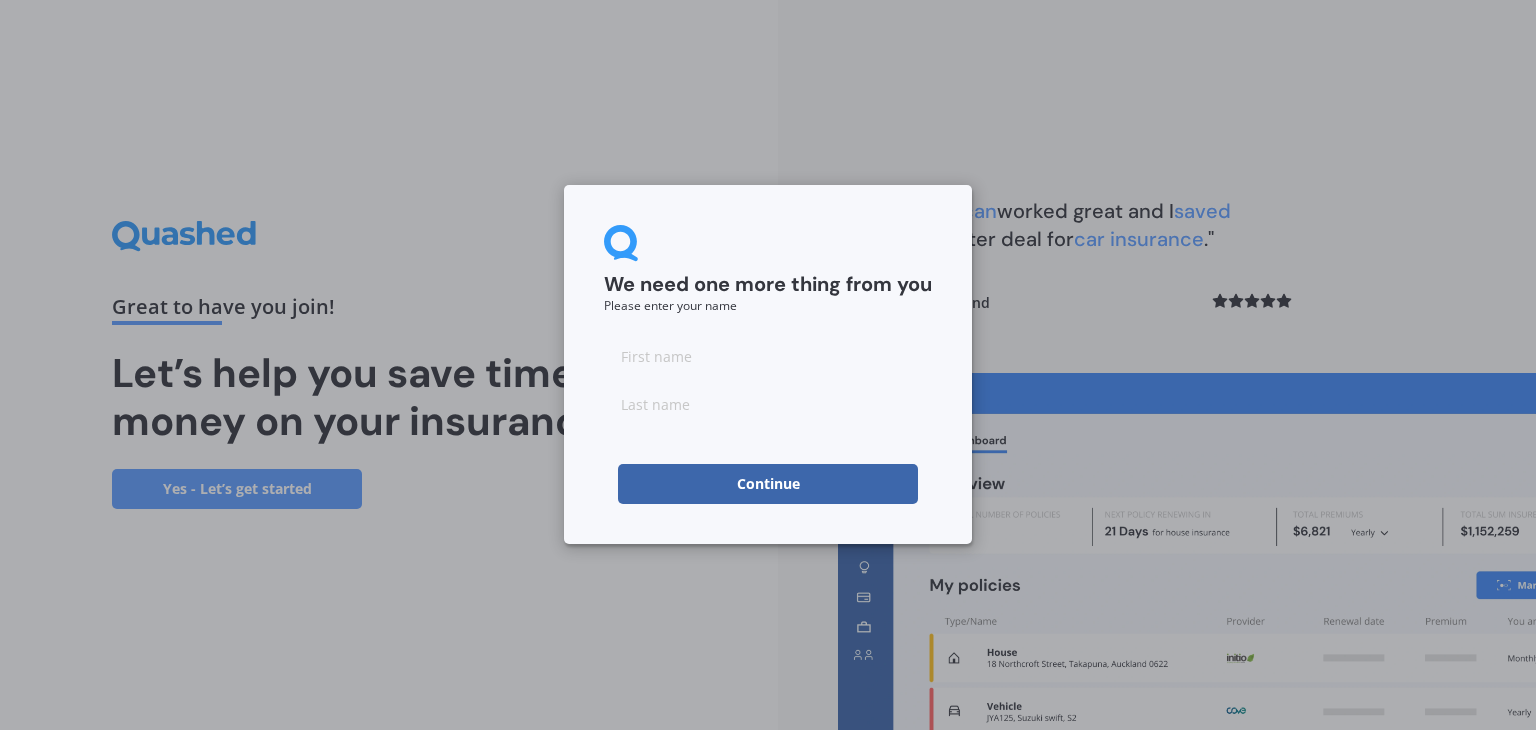 click at bounding box center [768, 356] 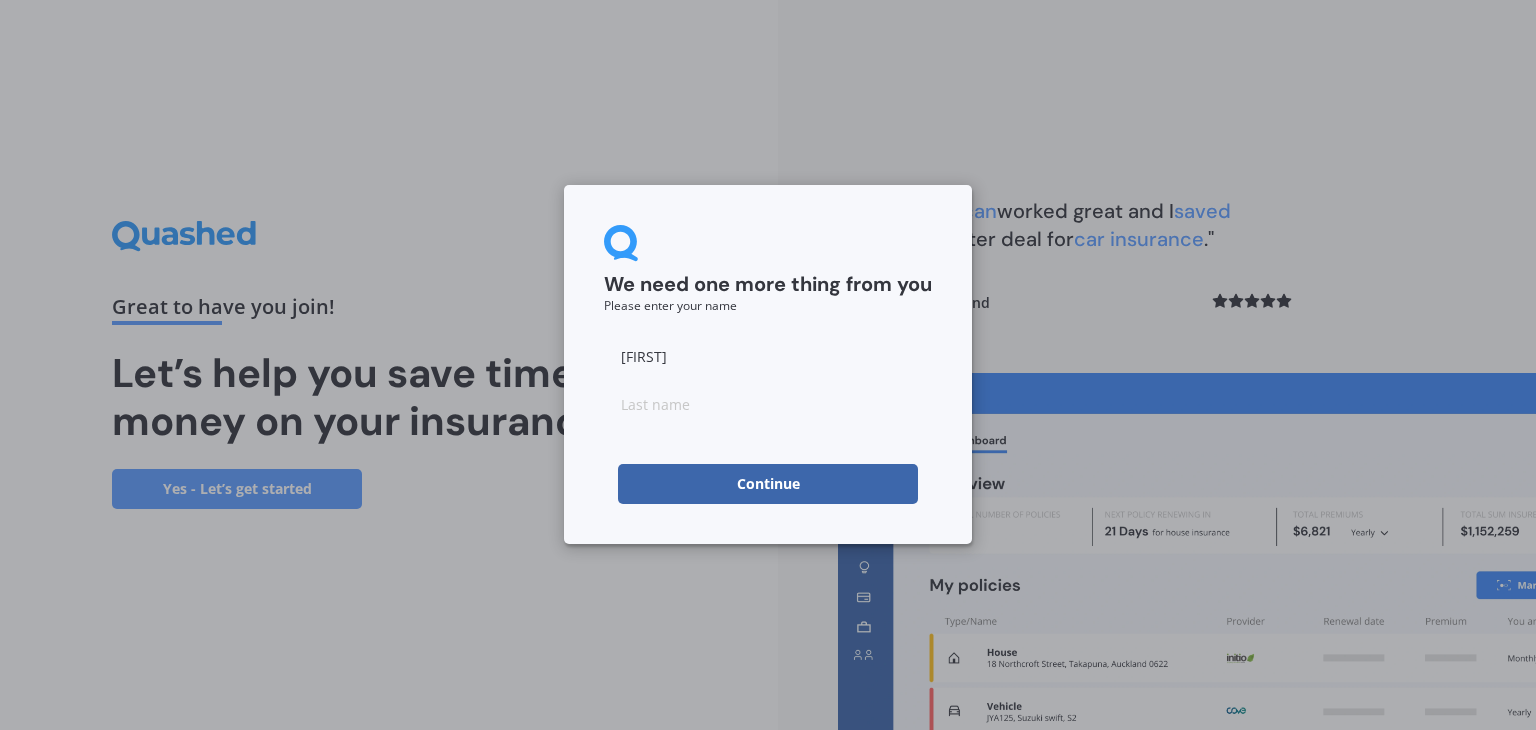 type on "[FIRST]" 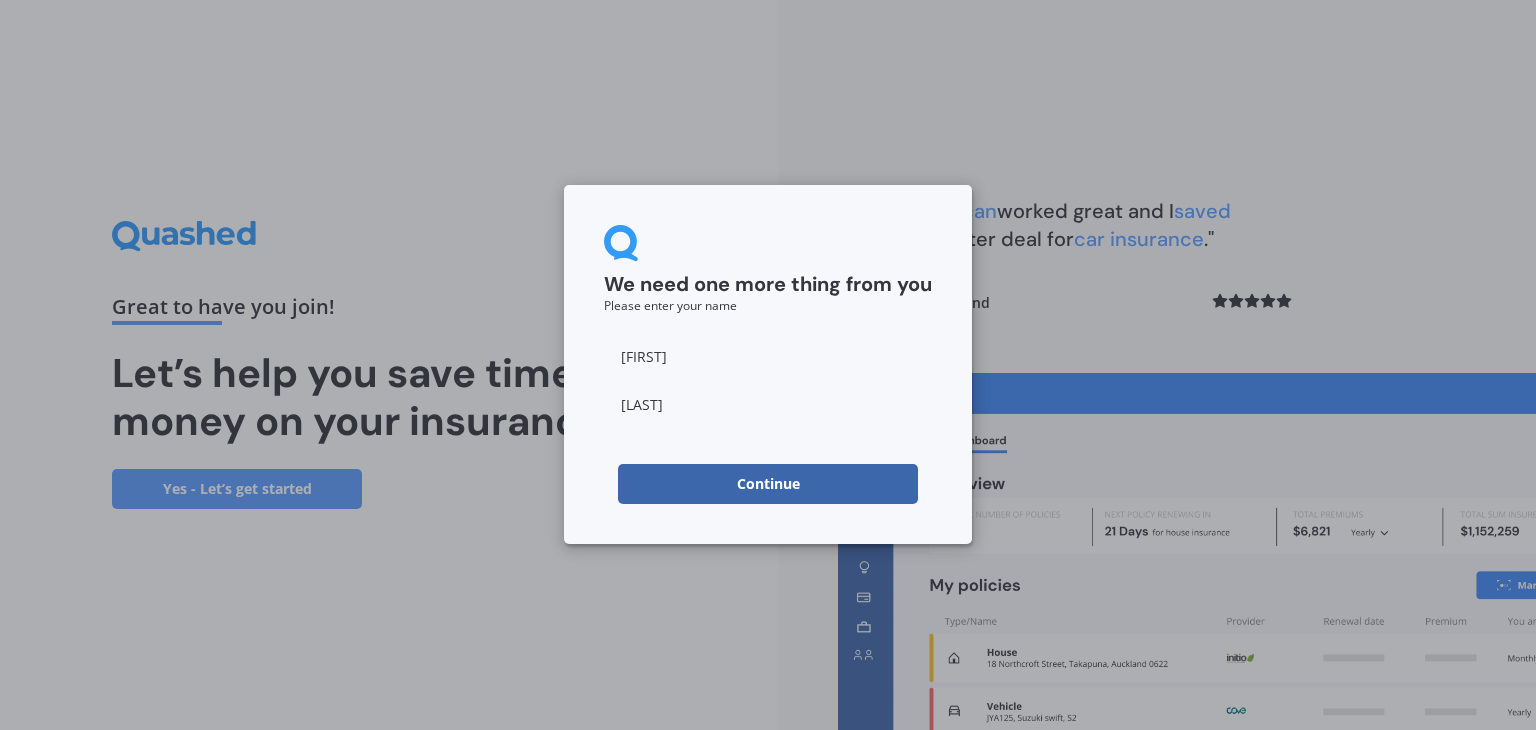 type on "[LAST]" 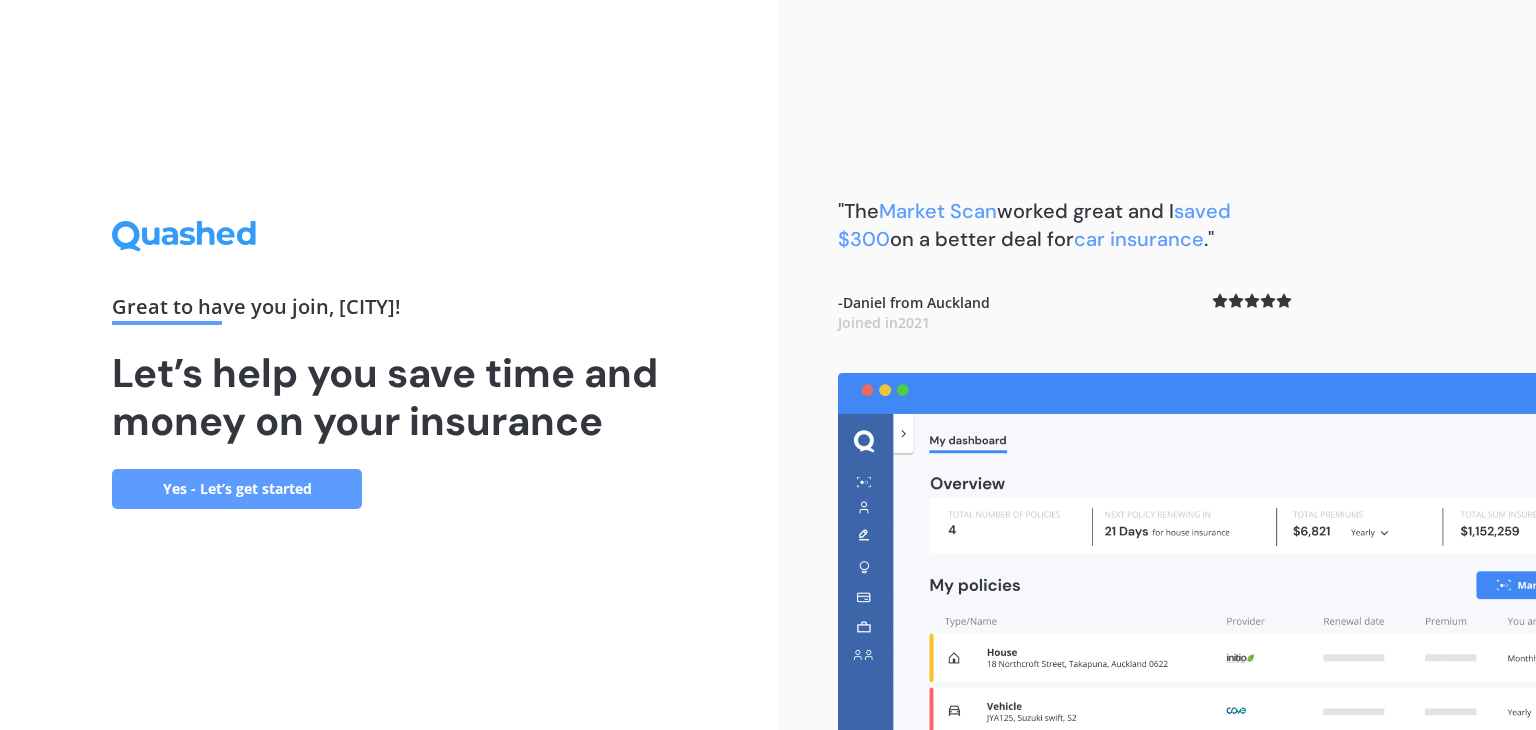 click on "Yes - Let’s get started" at bounding box center [237, 489] 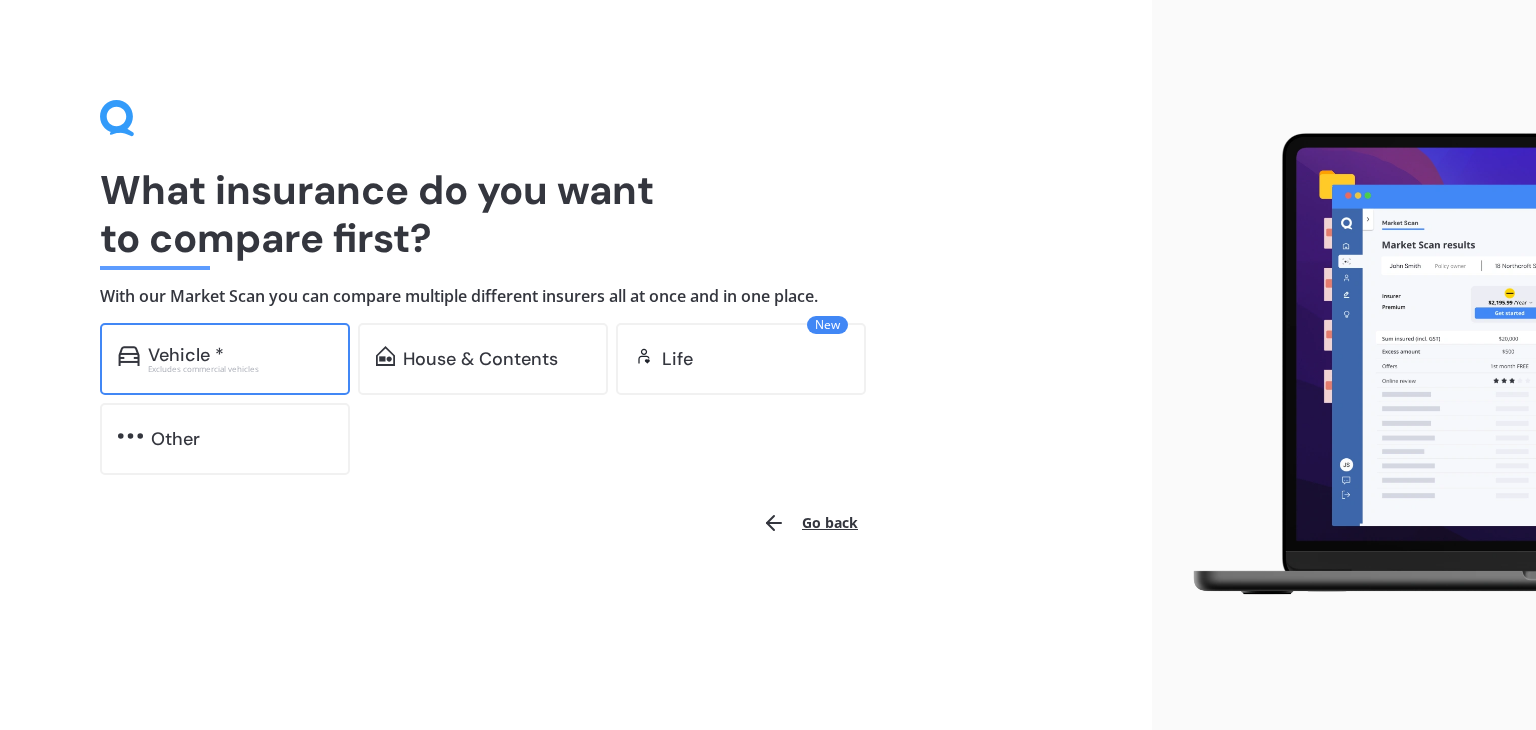 click on "Vehicle *" at bounding box center (240, 355) 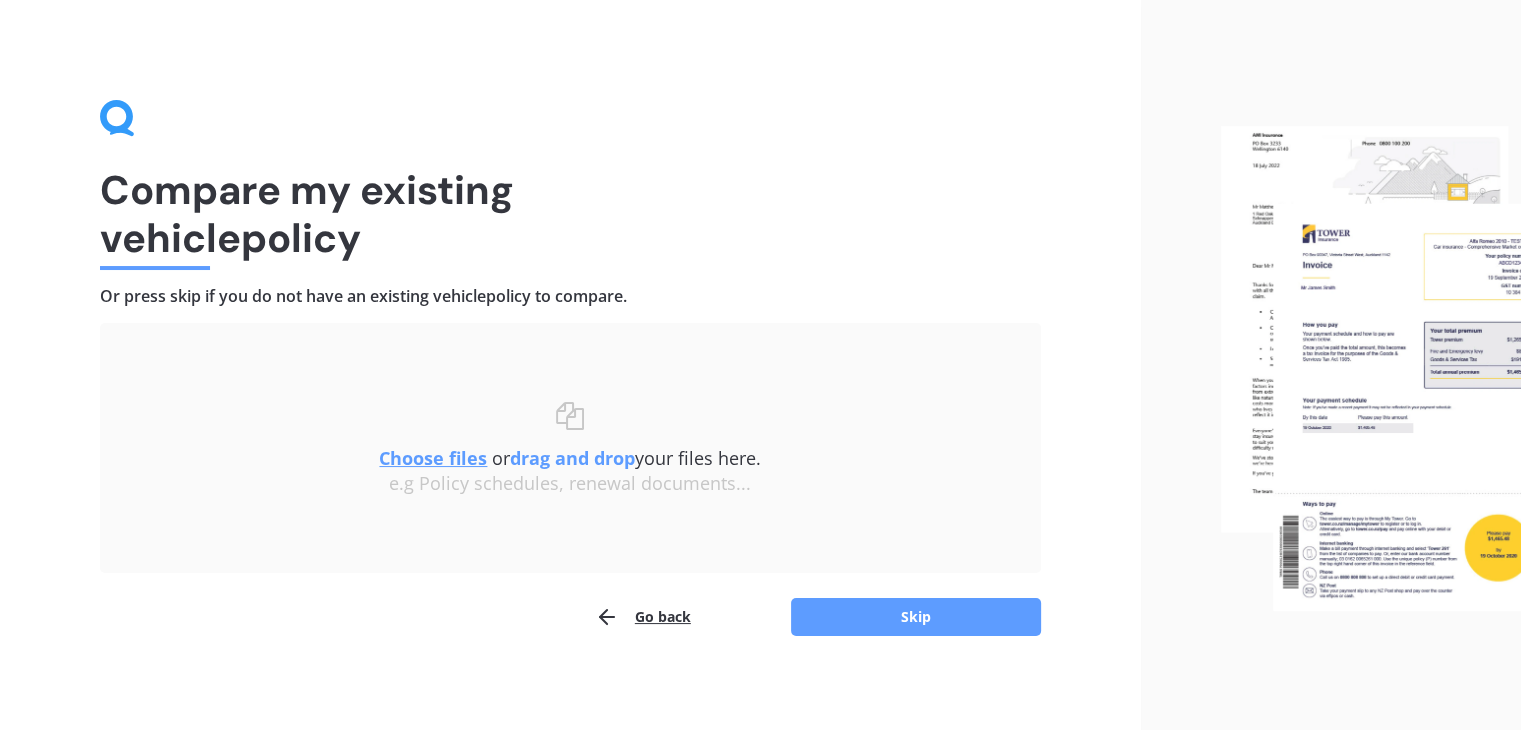 click on "Choose files" at bounding box center [433, 458] 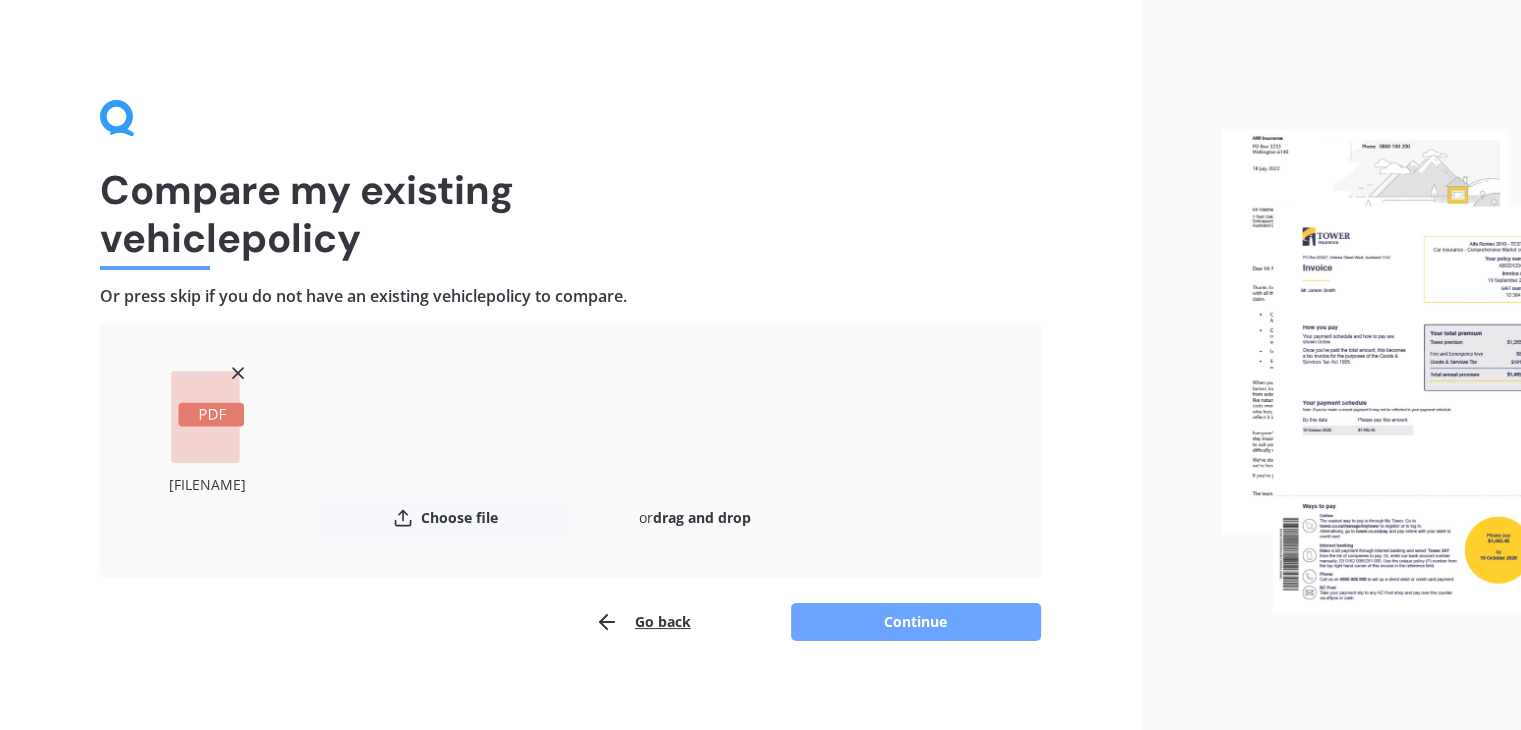 click on "Continue" at bounding box center [916, 622] 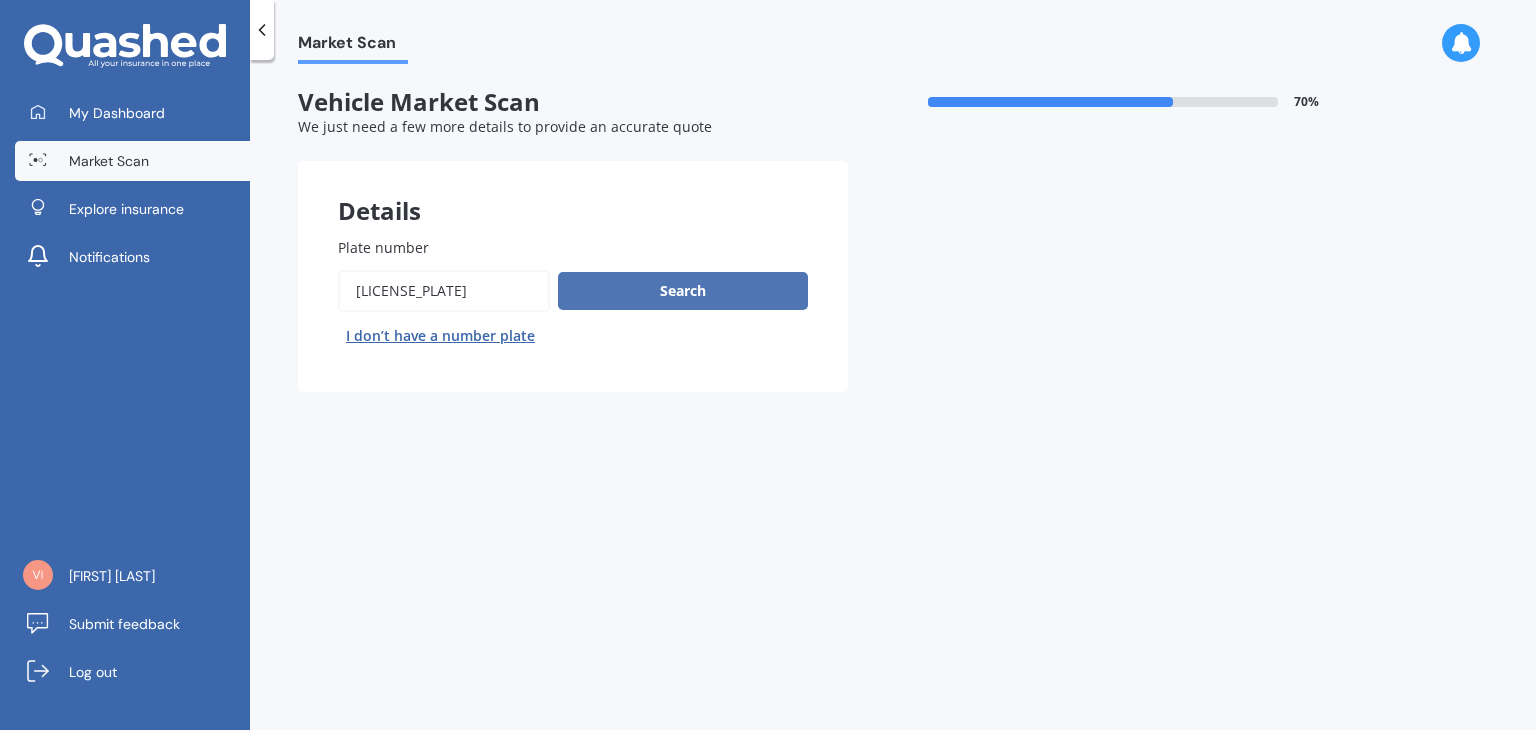 click on "Search" at bounding box center (683, 291) 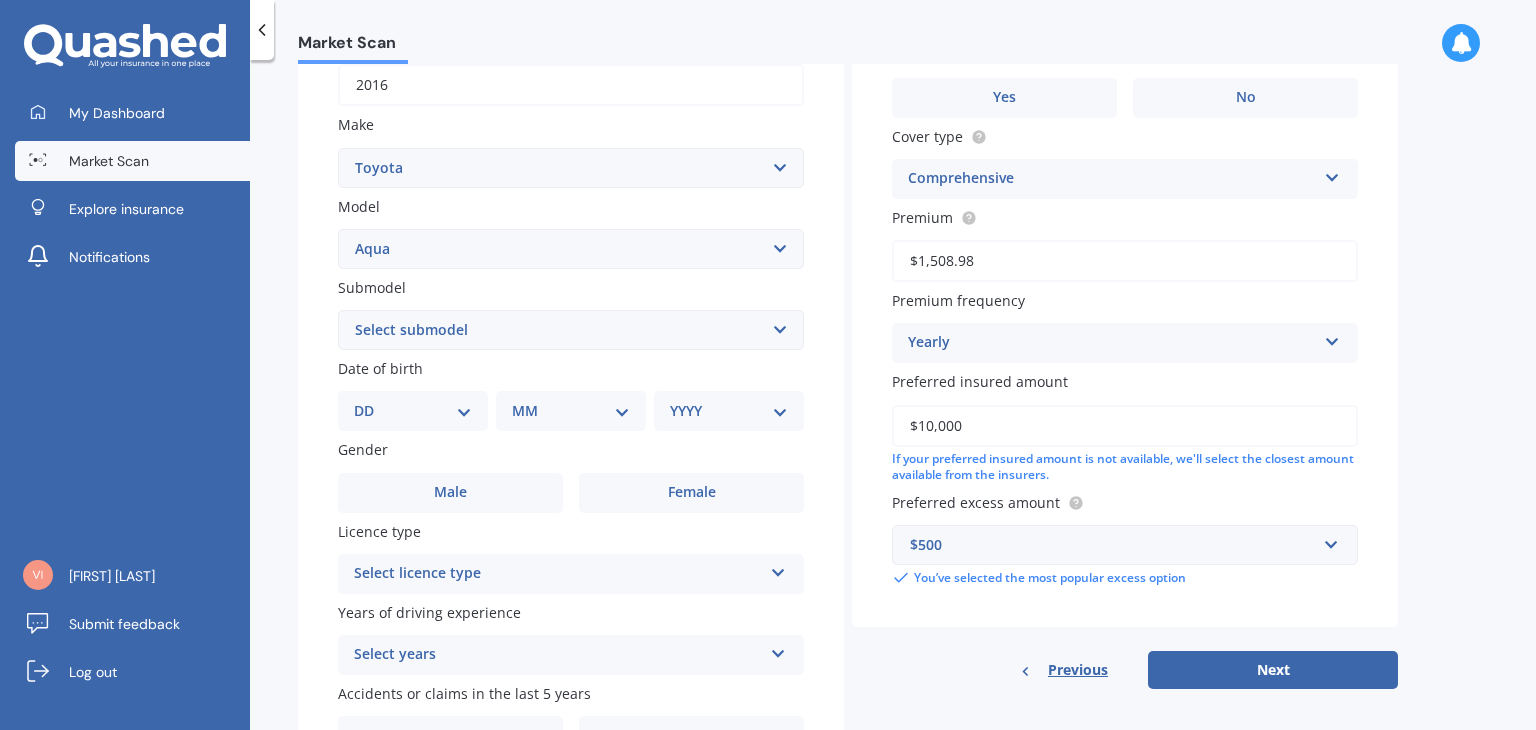 scroll, scrollTop: 341, scrollLeft: 0, axis: vertical 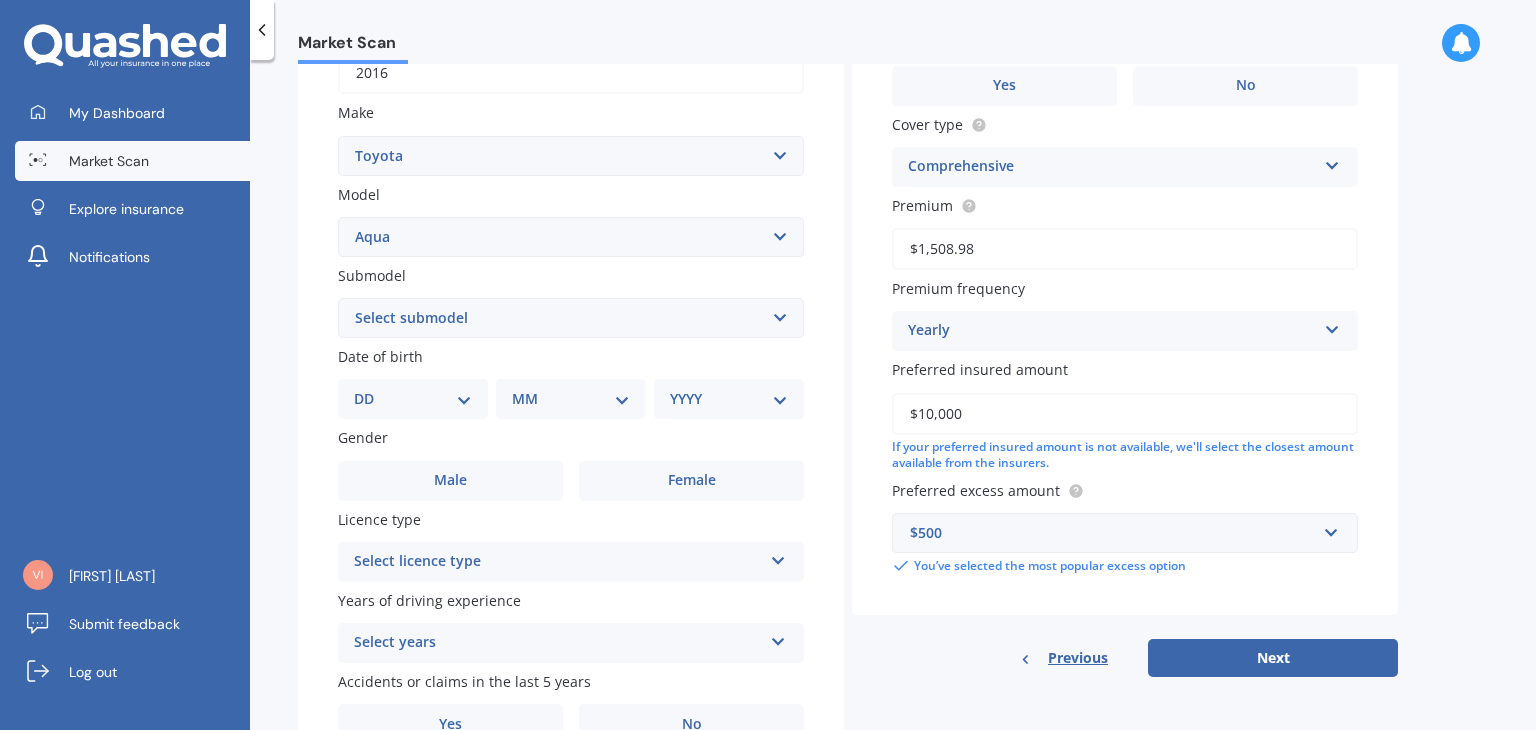 click on "DD 01 02 03 04 05 06 07 08 09 10 11 12 13 14 15 16 17 18 19 20 21 22 23 24 25 26 27 28 29 30 31" at bounding box center (413, 399) 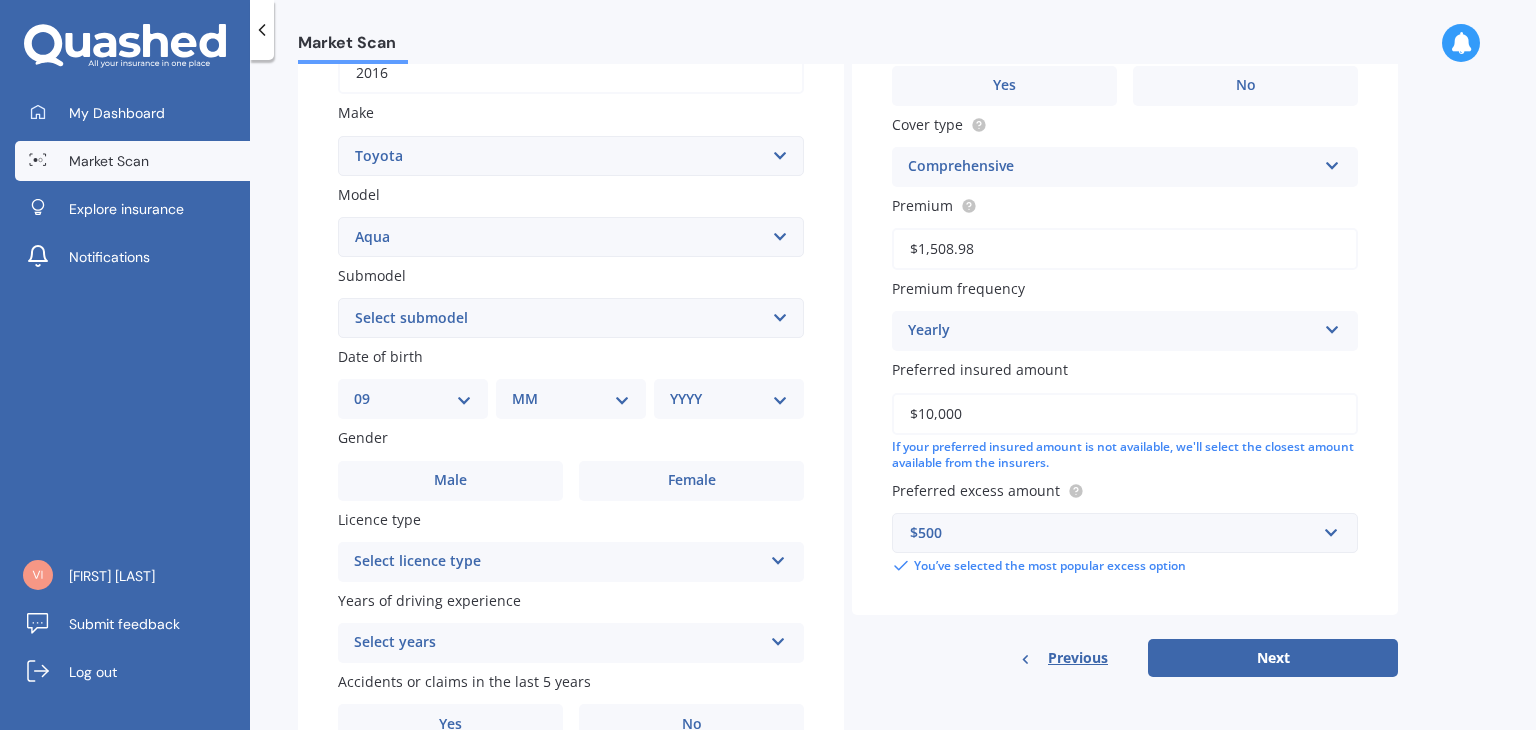 click on "DD 01 02 03 04 05 06 07 08 09 10 11 12 13 14 15 16 17 18 19 20 21 22 23 24 25 26 27 28 29 30 31" at bounding box center [413, 399] 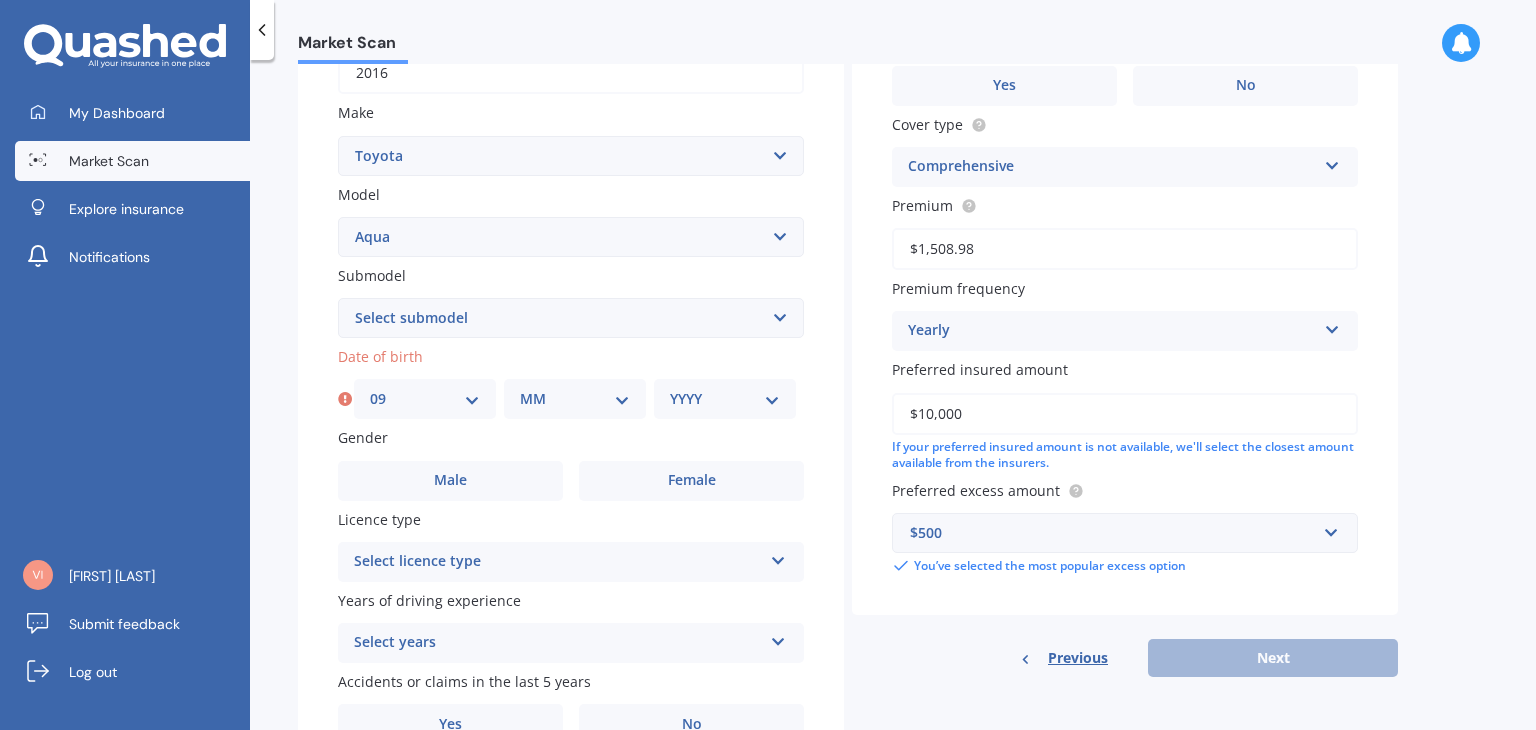 click on "MM 01 02 03 04 05 06 07 08 09 10 11 12" at bounding box center [575, 399] 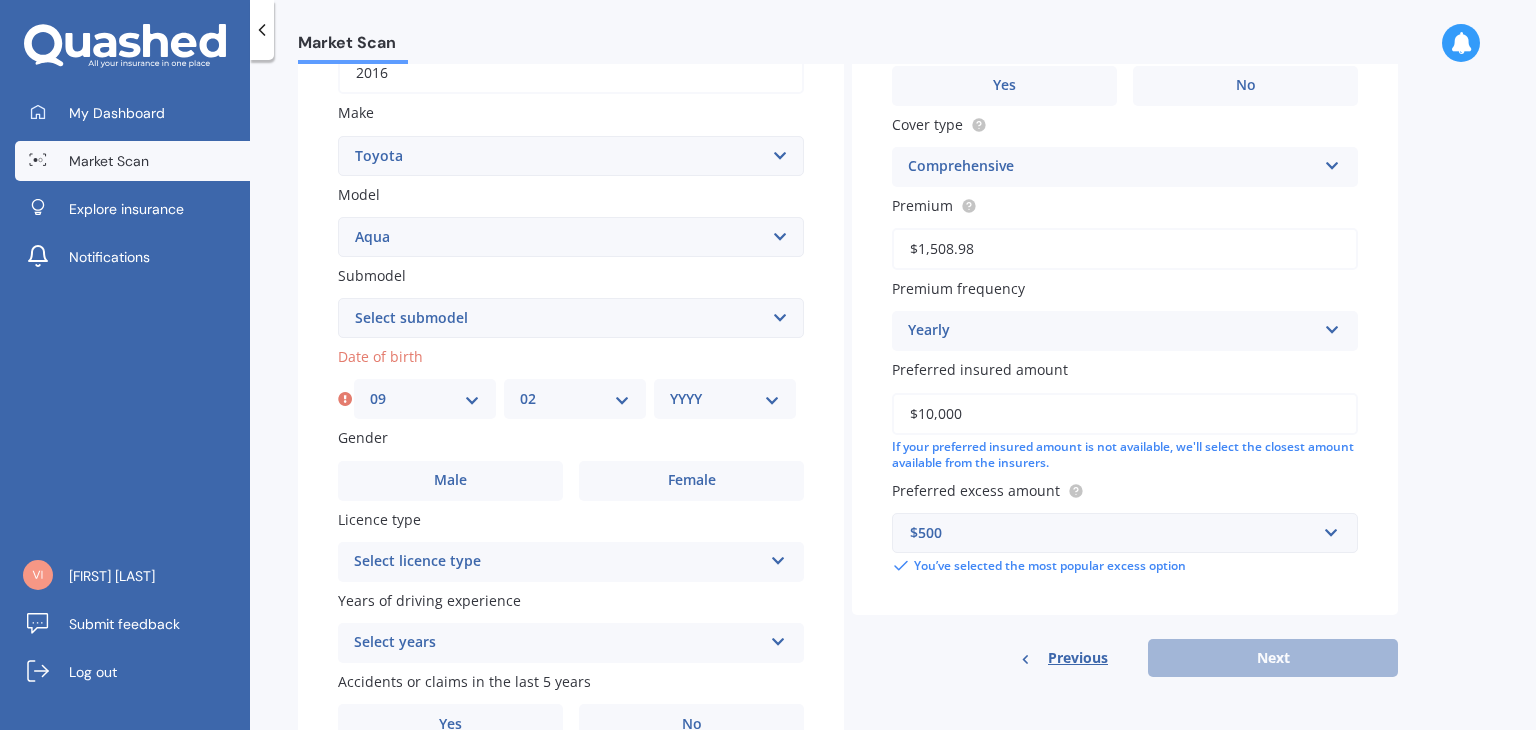 click on "MM 01 02 03 04 05 06 07 08 09 10 11 12" at bounding box center (575, 399) 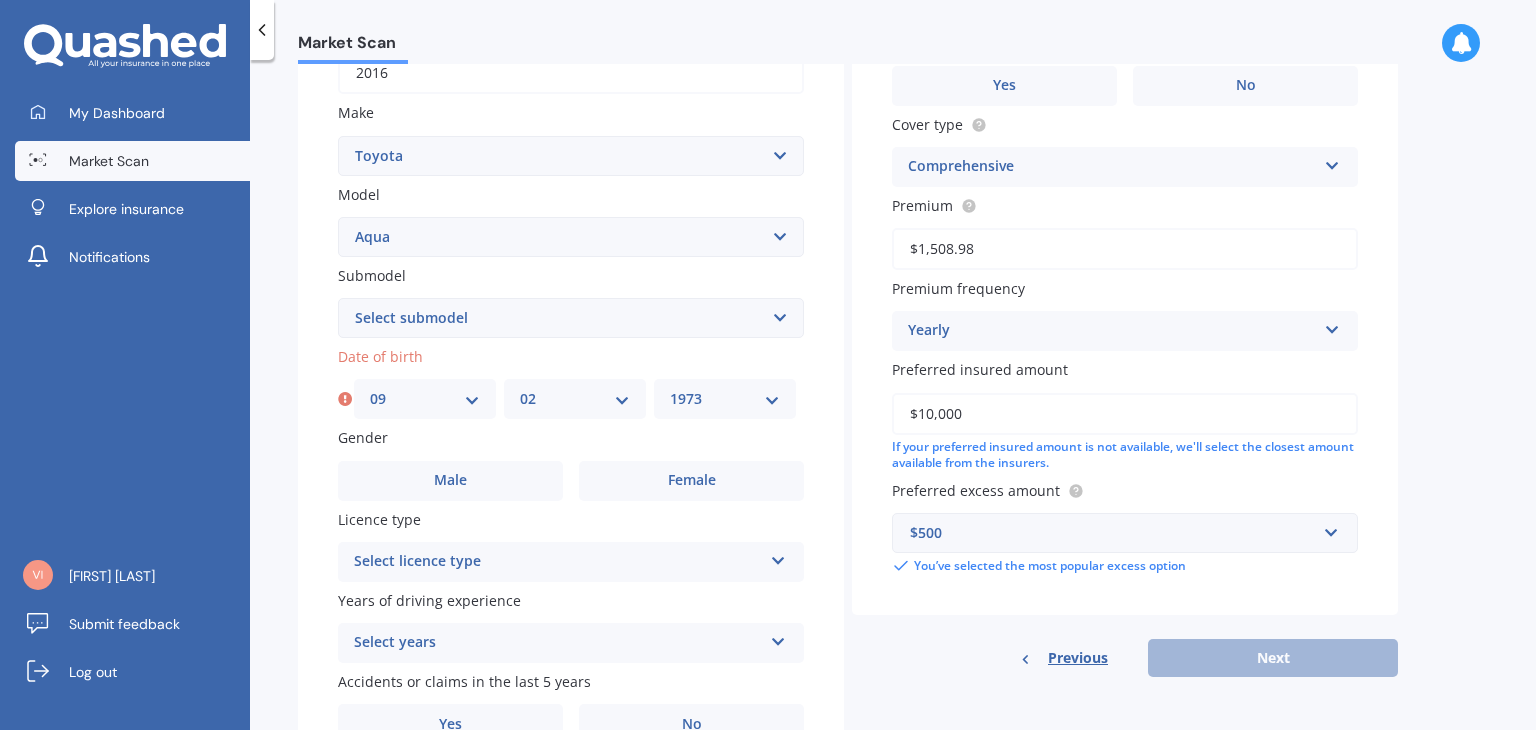 click on "YYYY 2025 2024 2023 2022 2021 2020 2019 2018 2017 2016 2015 2014 2013 2012 2011 2010 2009 2008 2007 2006 2005 2004 2003 2002 2001 2000 1999 1998 1997 1996 1995 1994 1993 1992 1991 1990 1989 1988 1987 1986 1985 1984 1983 1982 1981 1980 1979 1978 1977 1976 1975 1974 1973 1972 1971 1970 1969 1968 1967 1966 1965 1964 1963 1962 1961 1960 1959 1958 1957 1956 1955 1954 1953 1952 1951 1950 1949 1948 1947 1946 1945 1944 1943 1942 1941 1940 1939 1938 1937 1936 1935 1934 1933 1932 1931 1930 1929 1928 1927 1926" at bounding box center (725, 399) 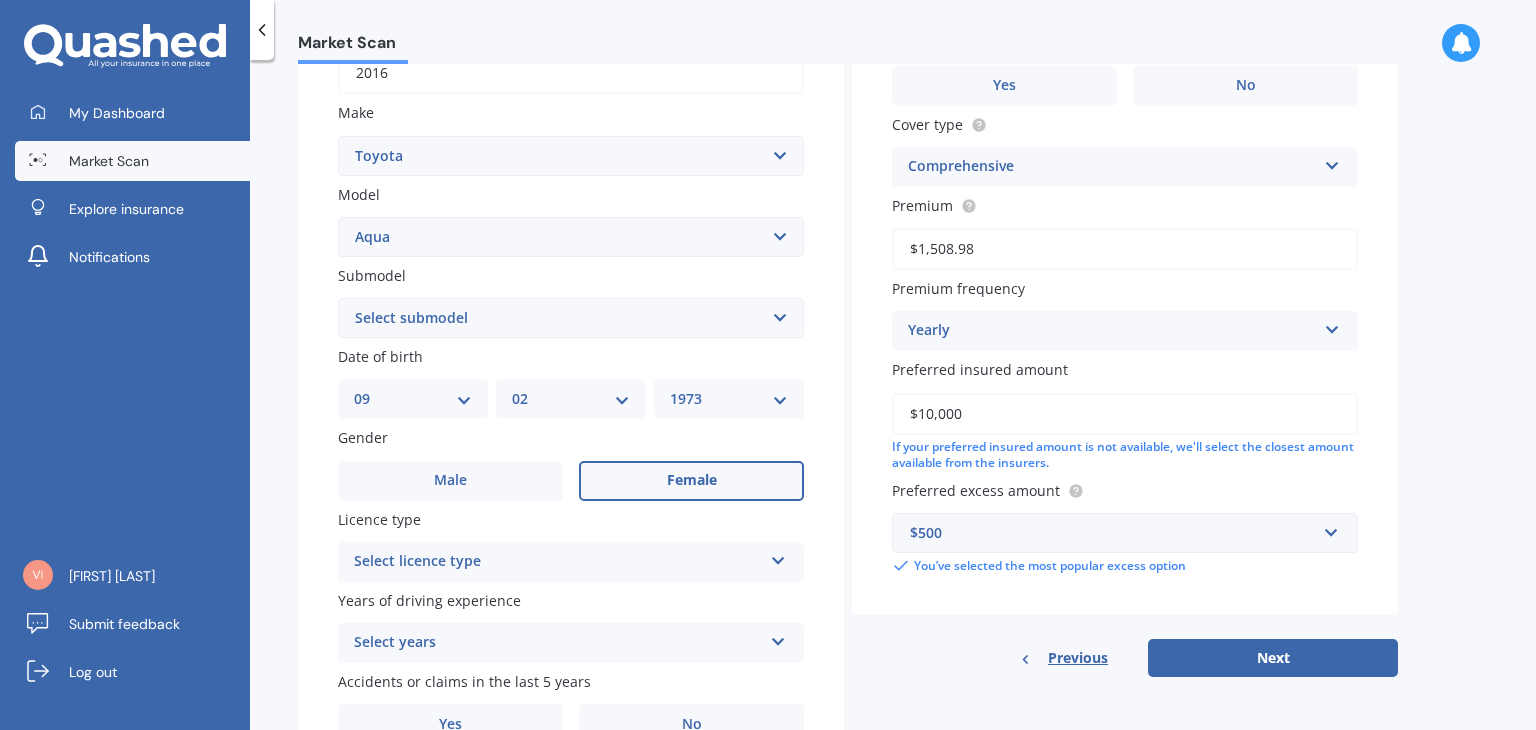 click on "Female" at bounding box center (691, 481) 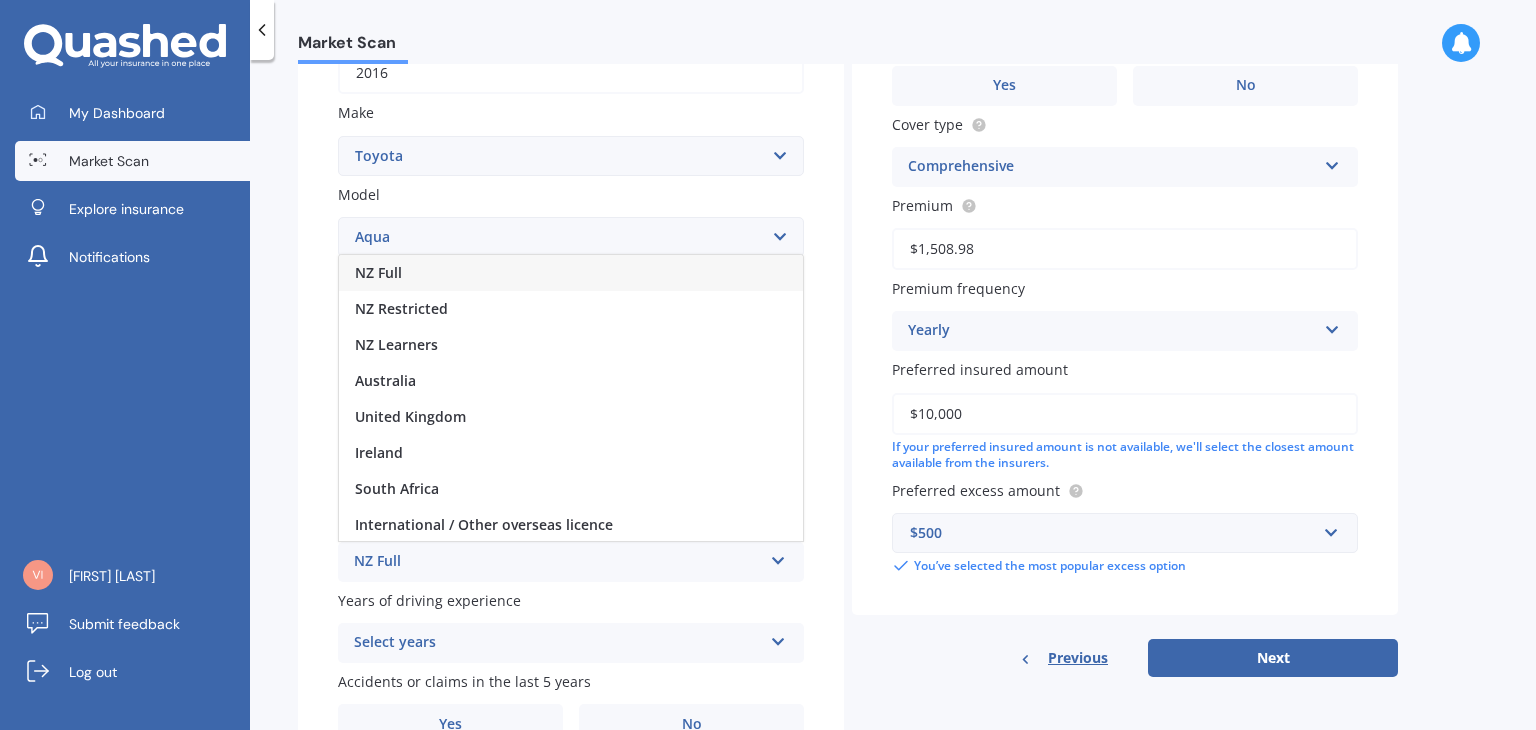 click on "NZ Full" at bounding box center (571, 273) 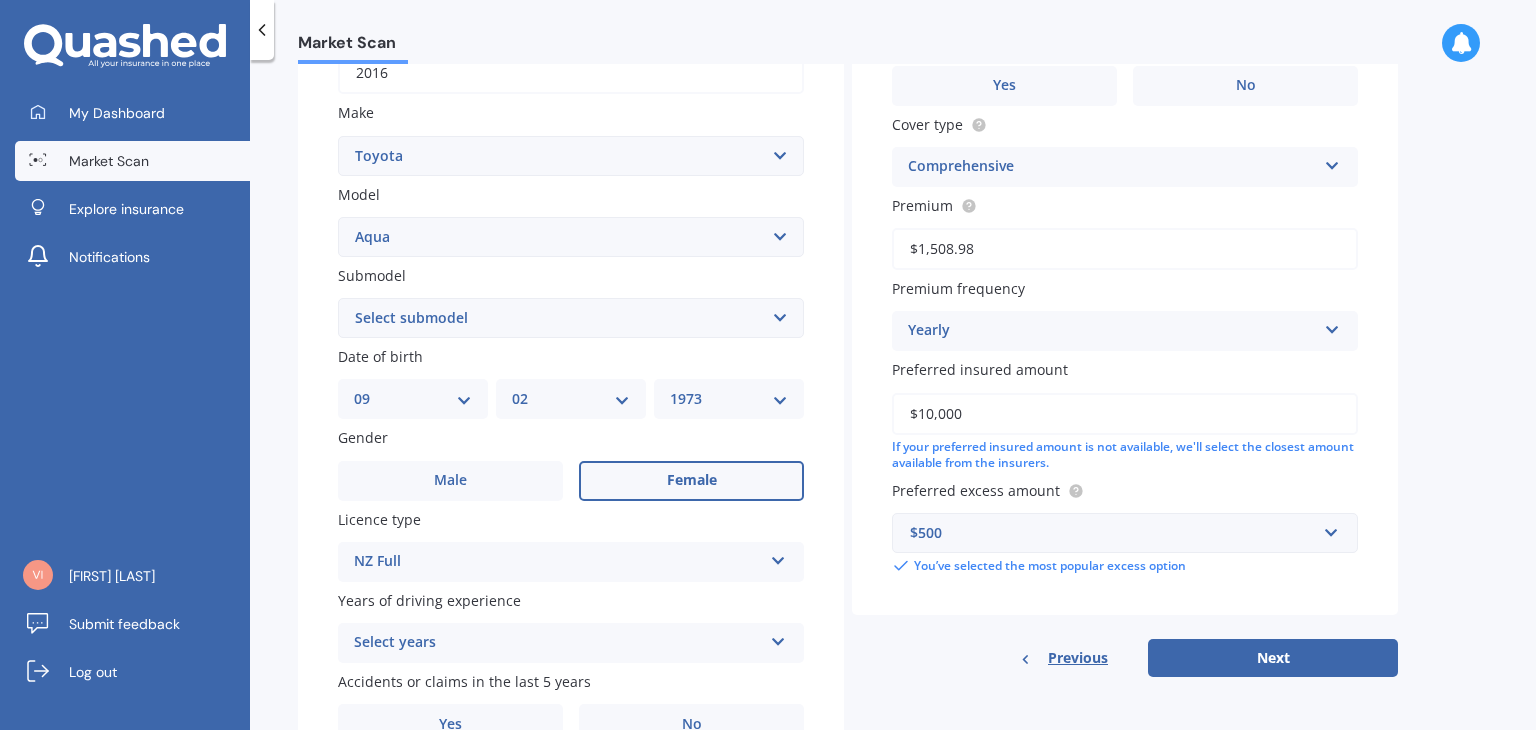 click at bounding box center (778, 557) 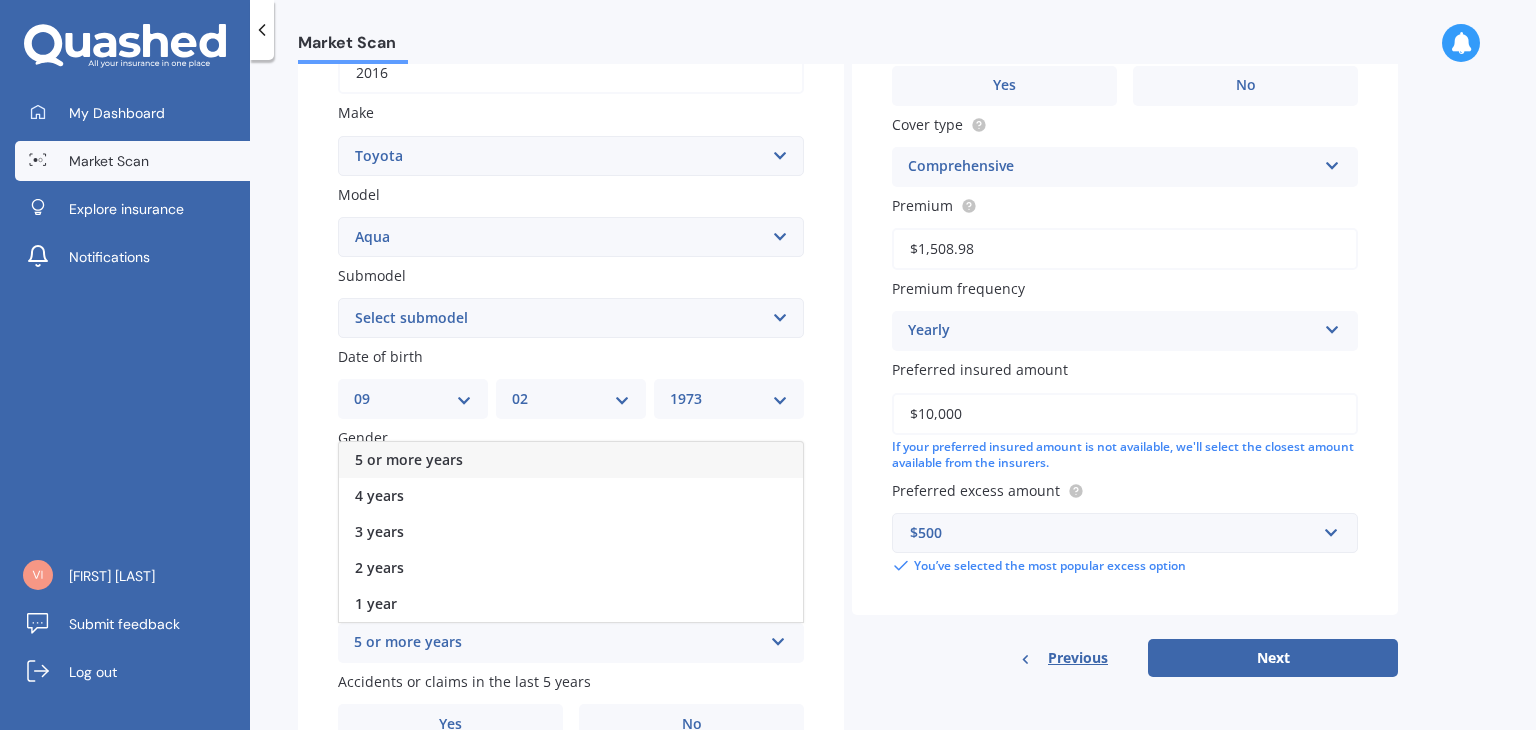 click on "5 or more years" at bounding box center [571, 460] 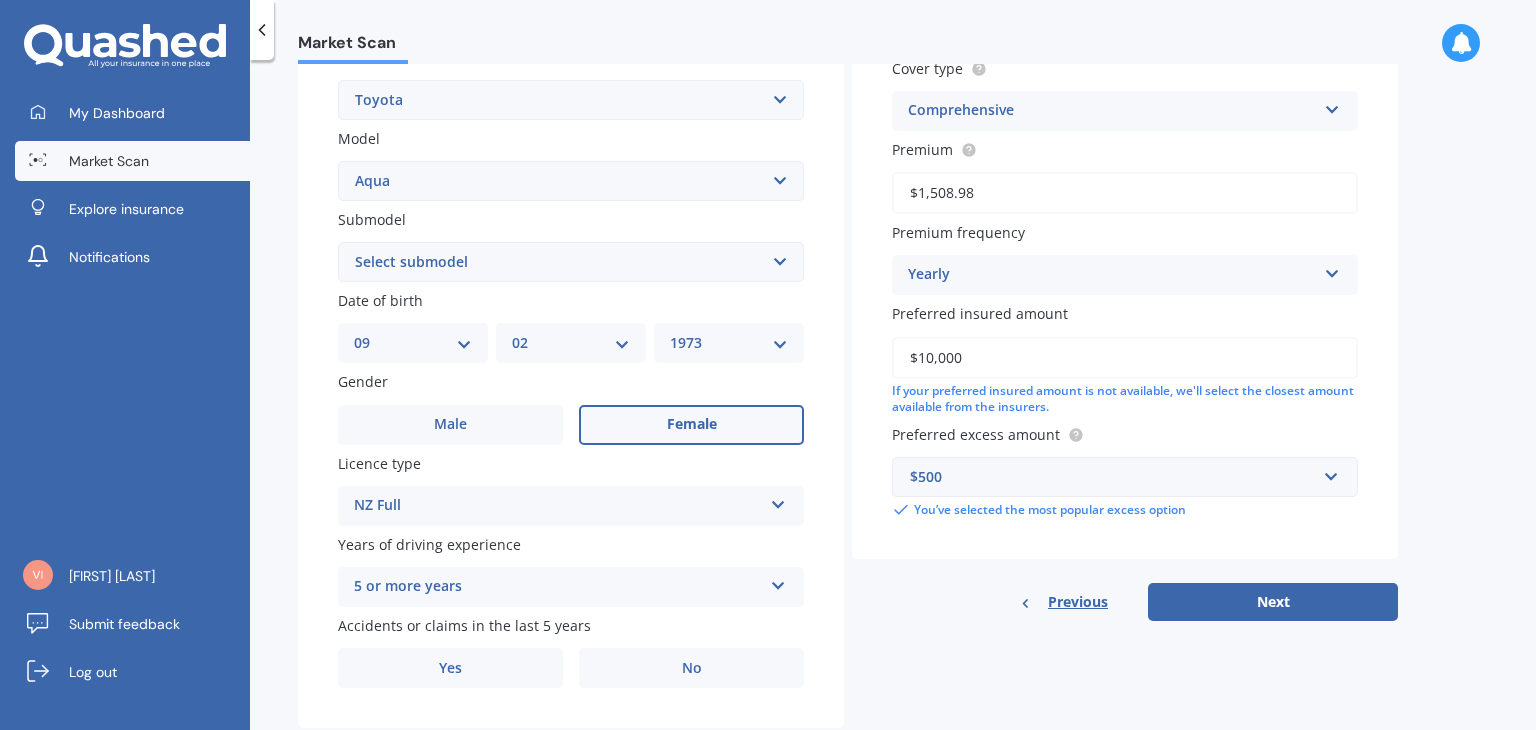 scroll, scrollTop: 448, scrollLeft: 0, axis: vertical 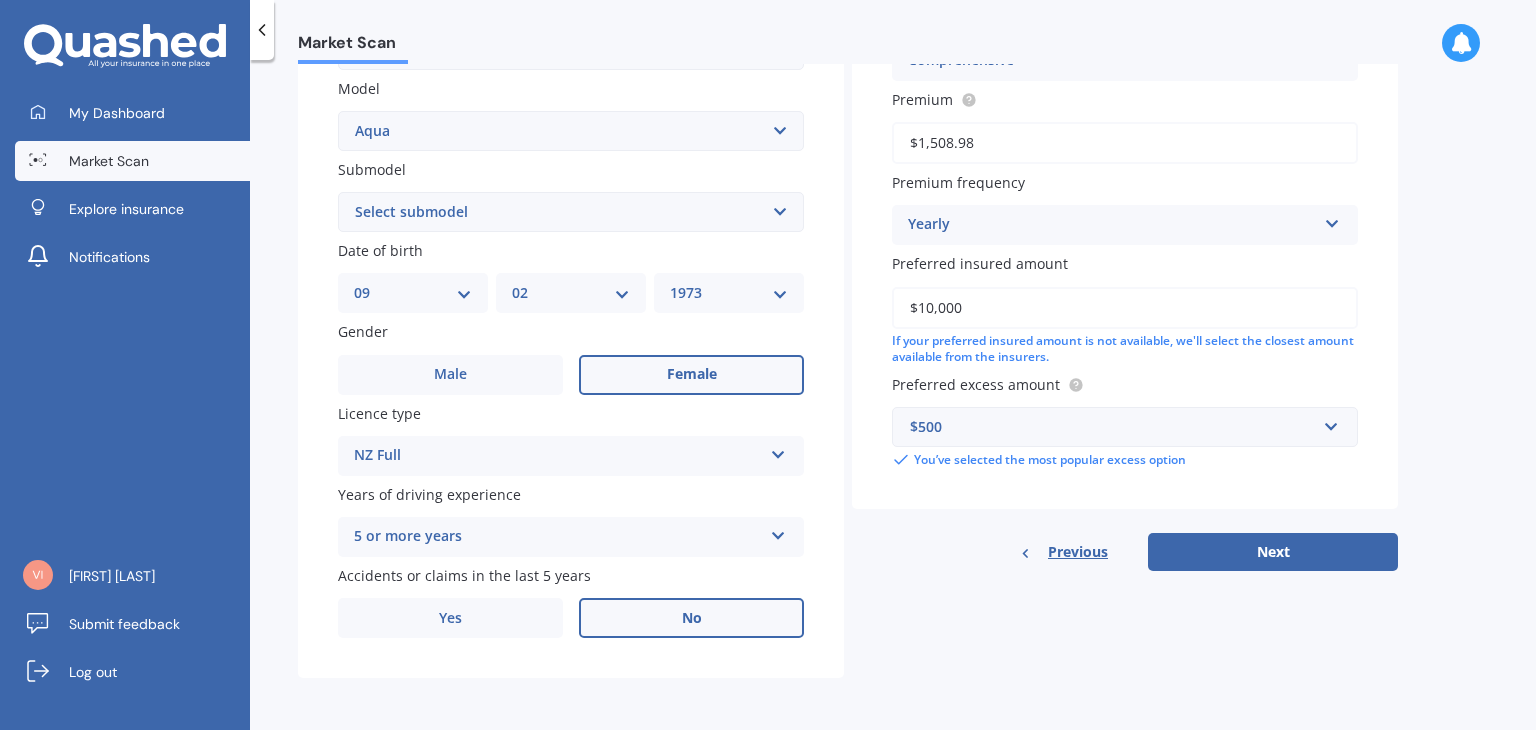 click on "No" at bounding box center (691, 375) 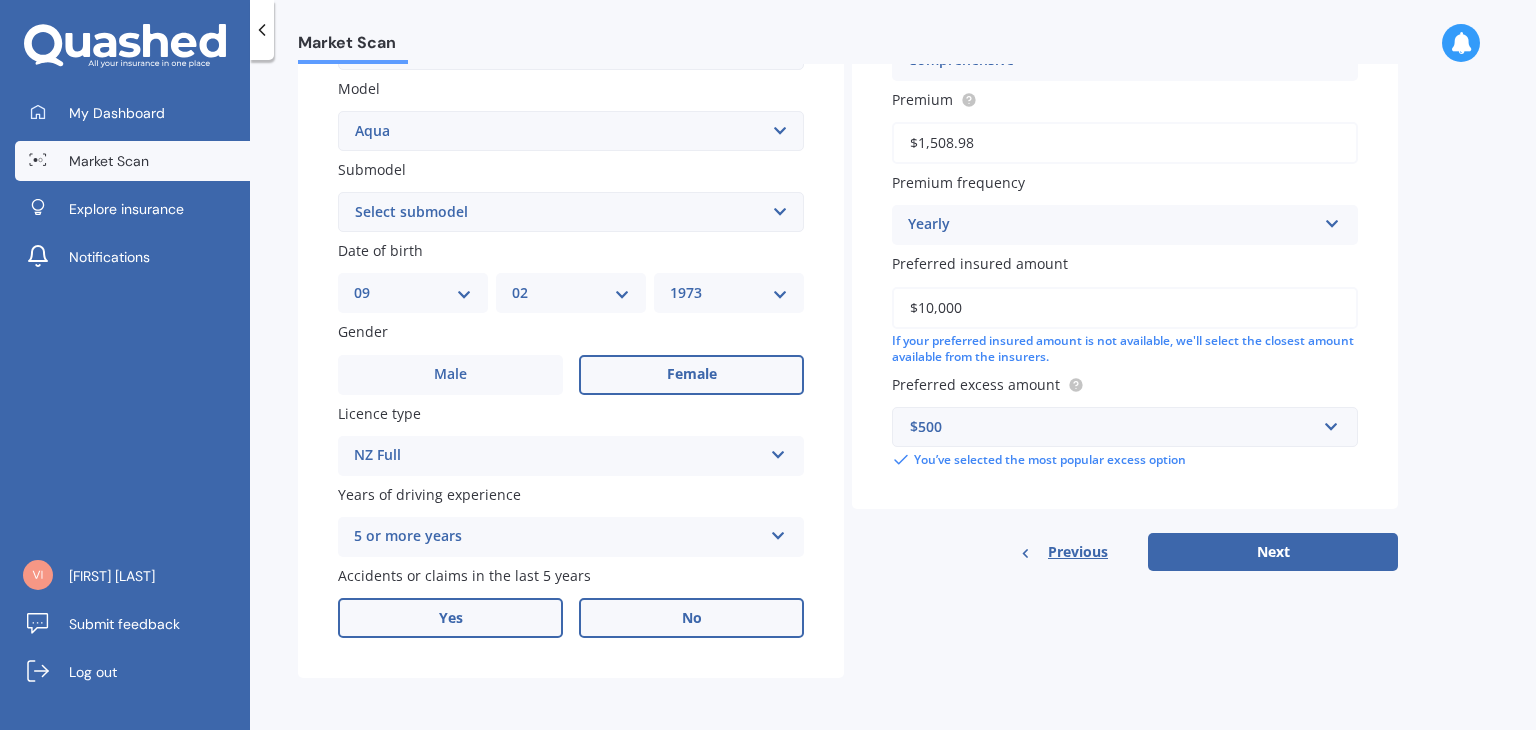 click on "Yes" at bounding box center (450, 375) 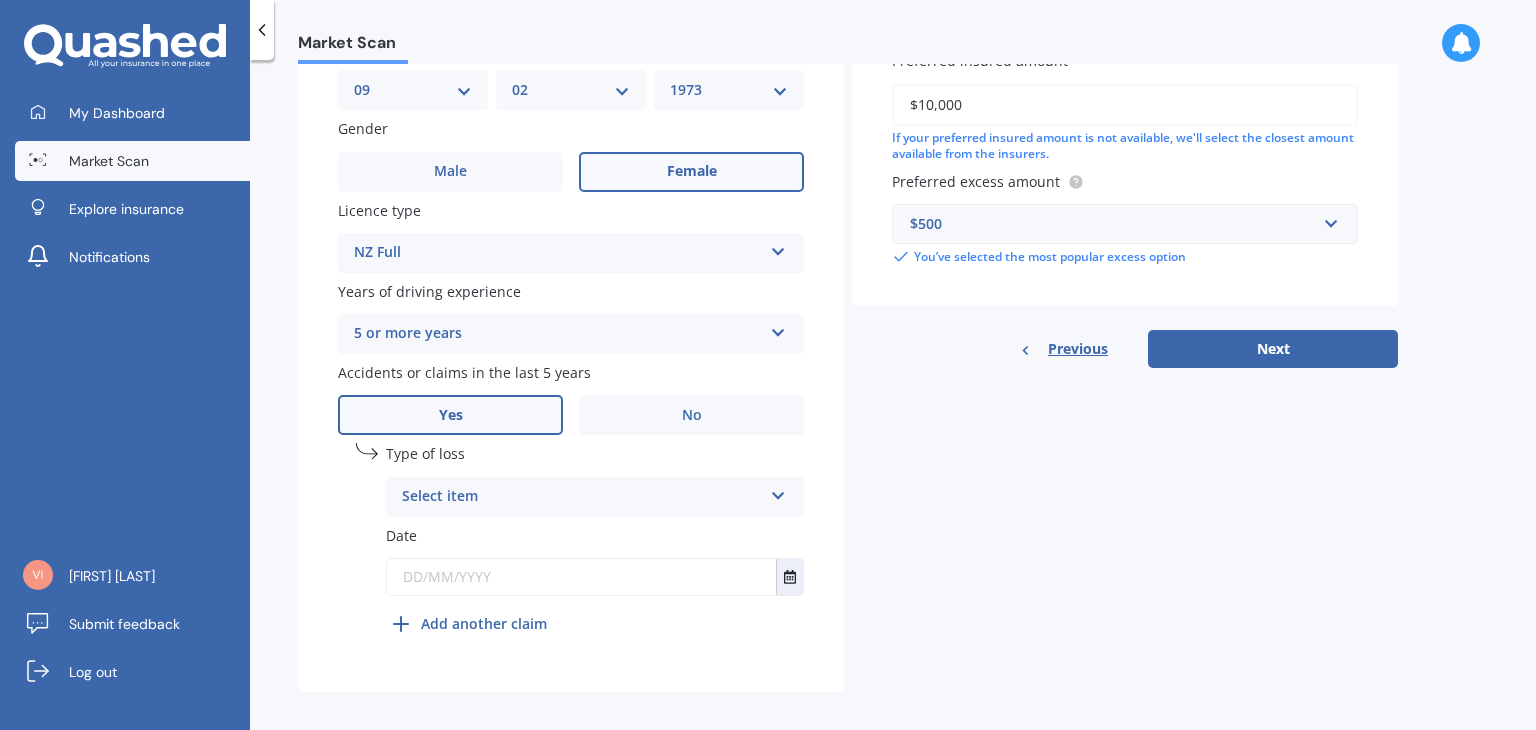 scroll, scrollTop: 664, scrollLeft: 0, axis: vertical 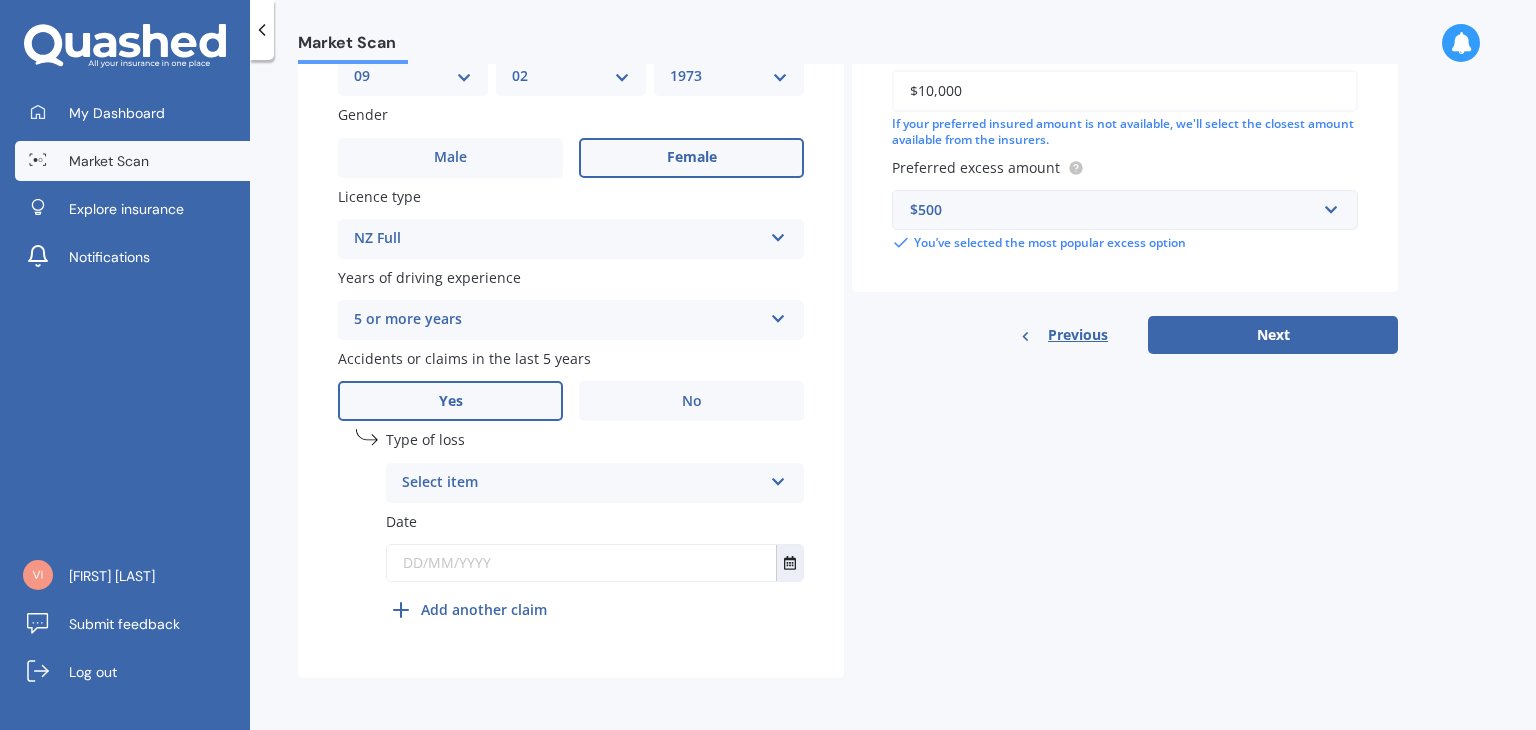 click at bounding box center (778, 478) 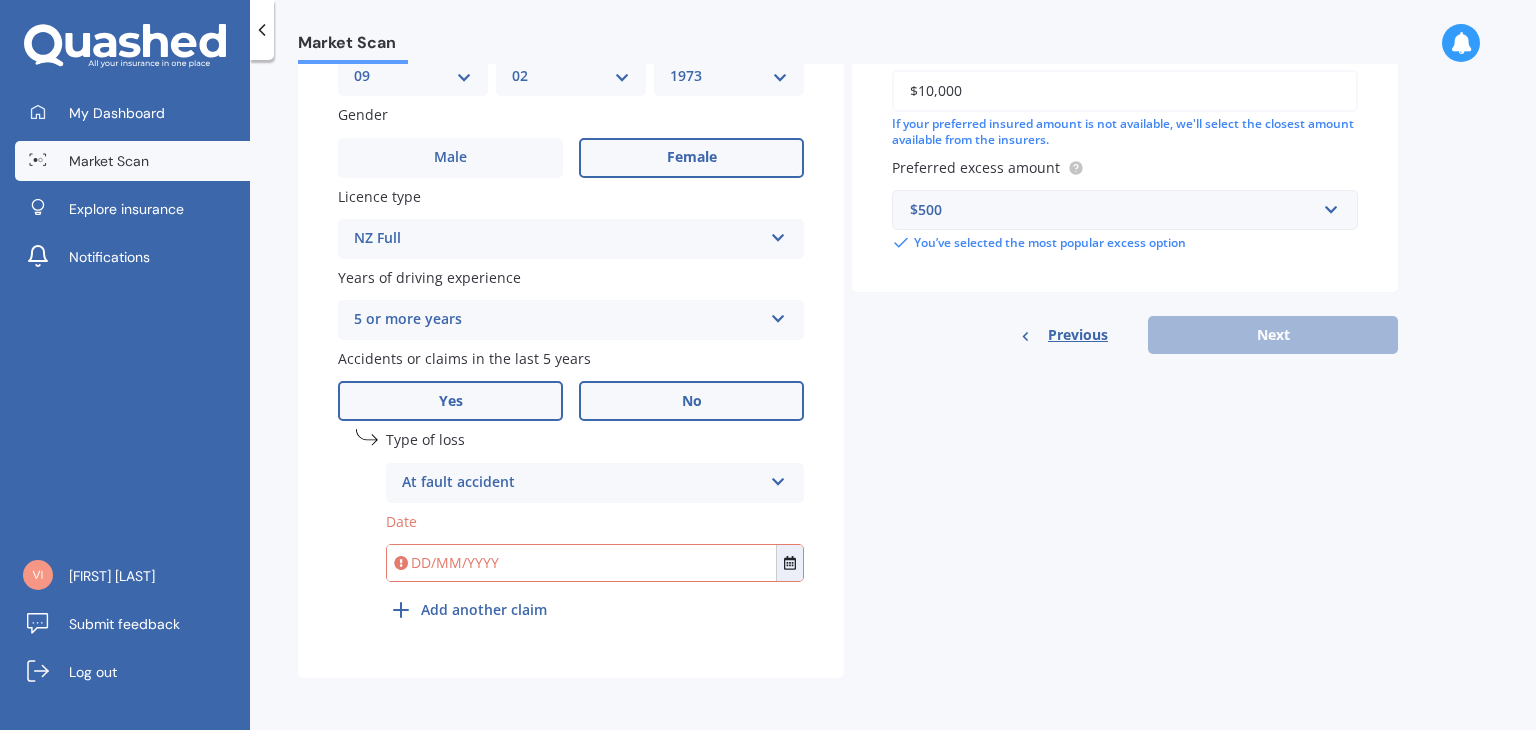 click on "No" at bounding box center [691, 158] 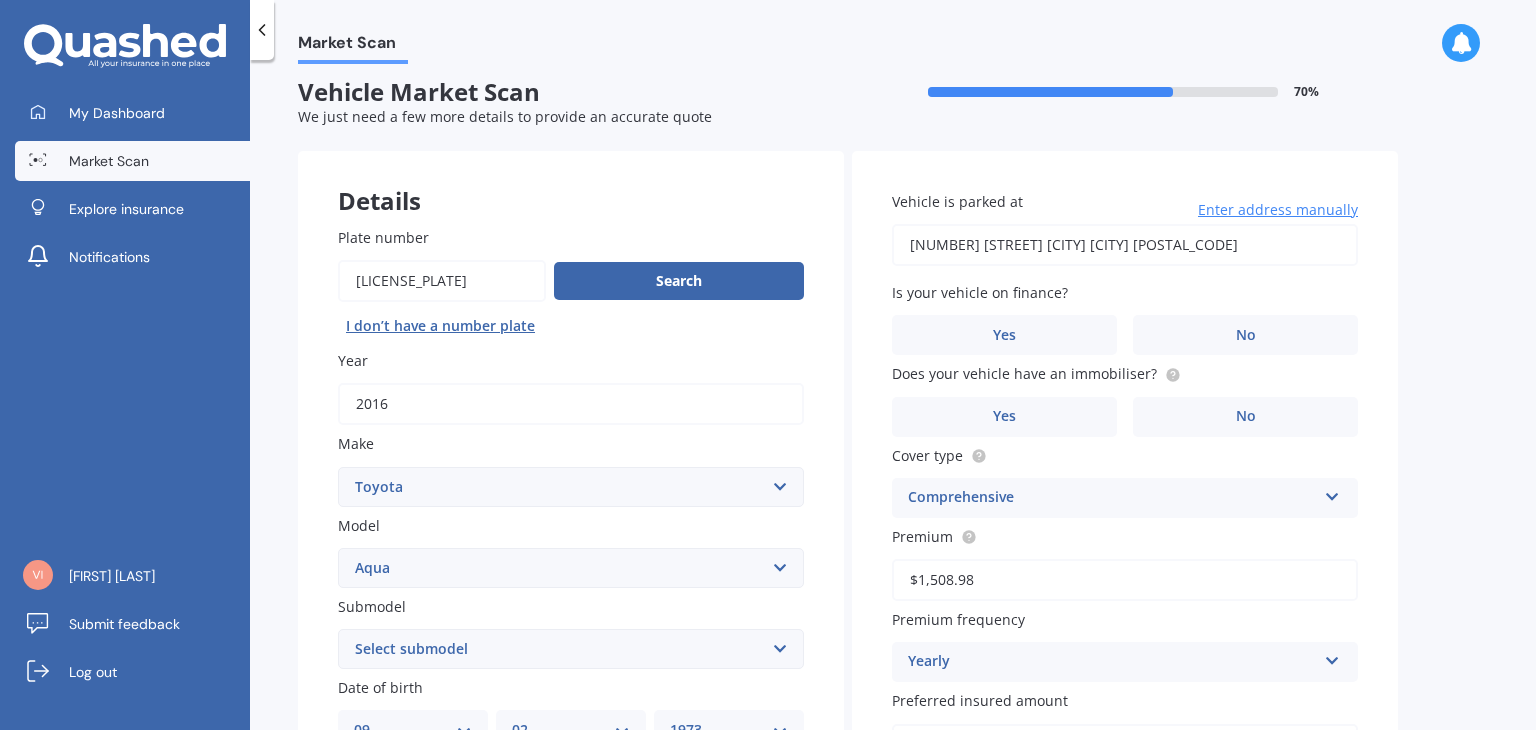 scroll, scrollTop: 0, scrollLeft: 0, axis: both 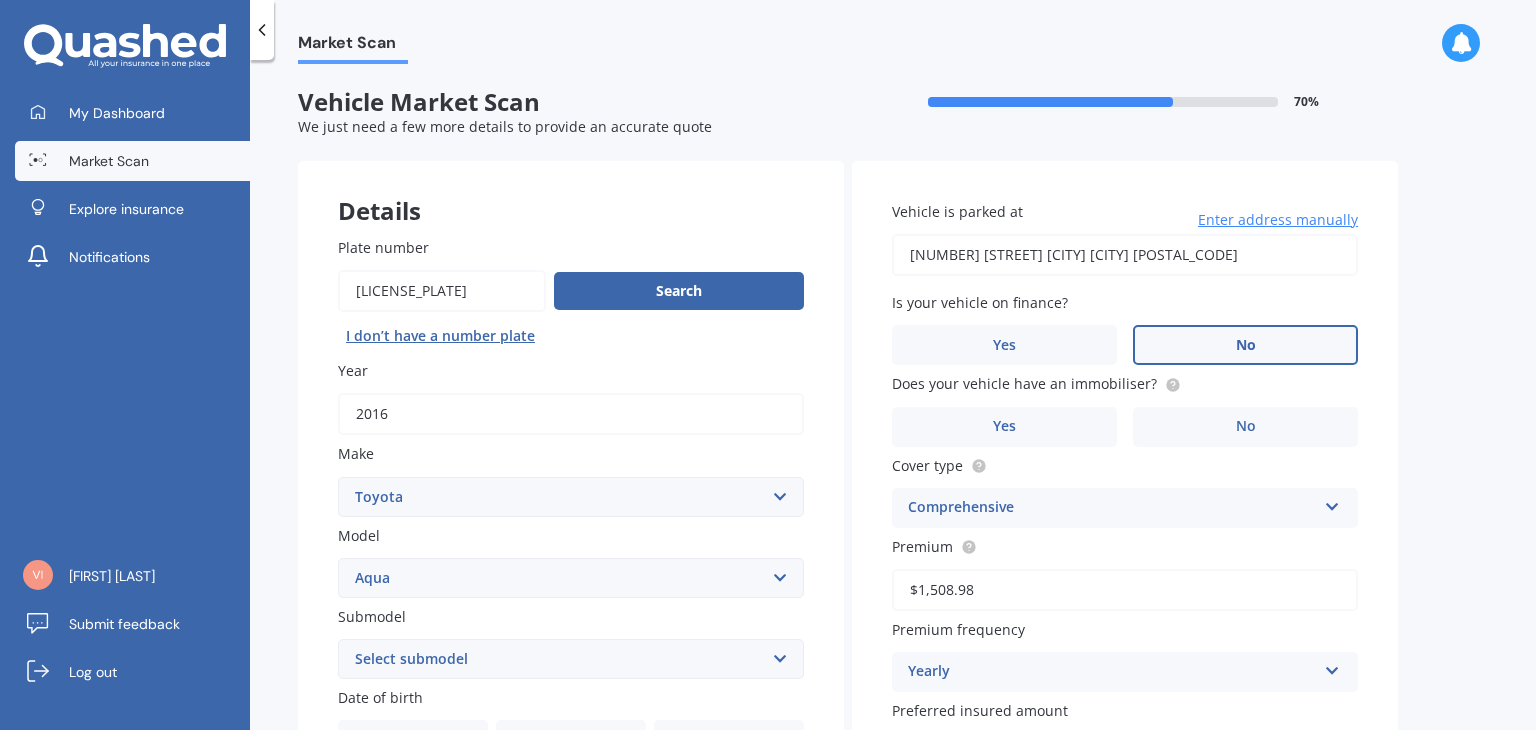click on "No" at bounding box center (691, 822) 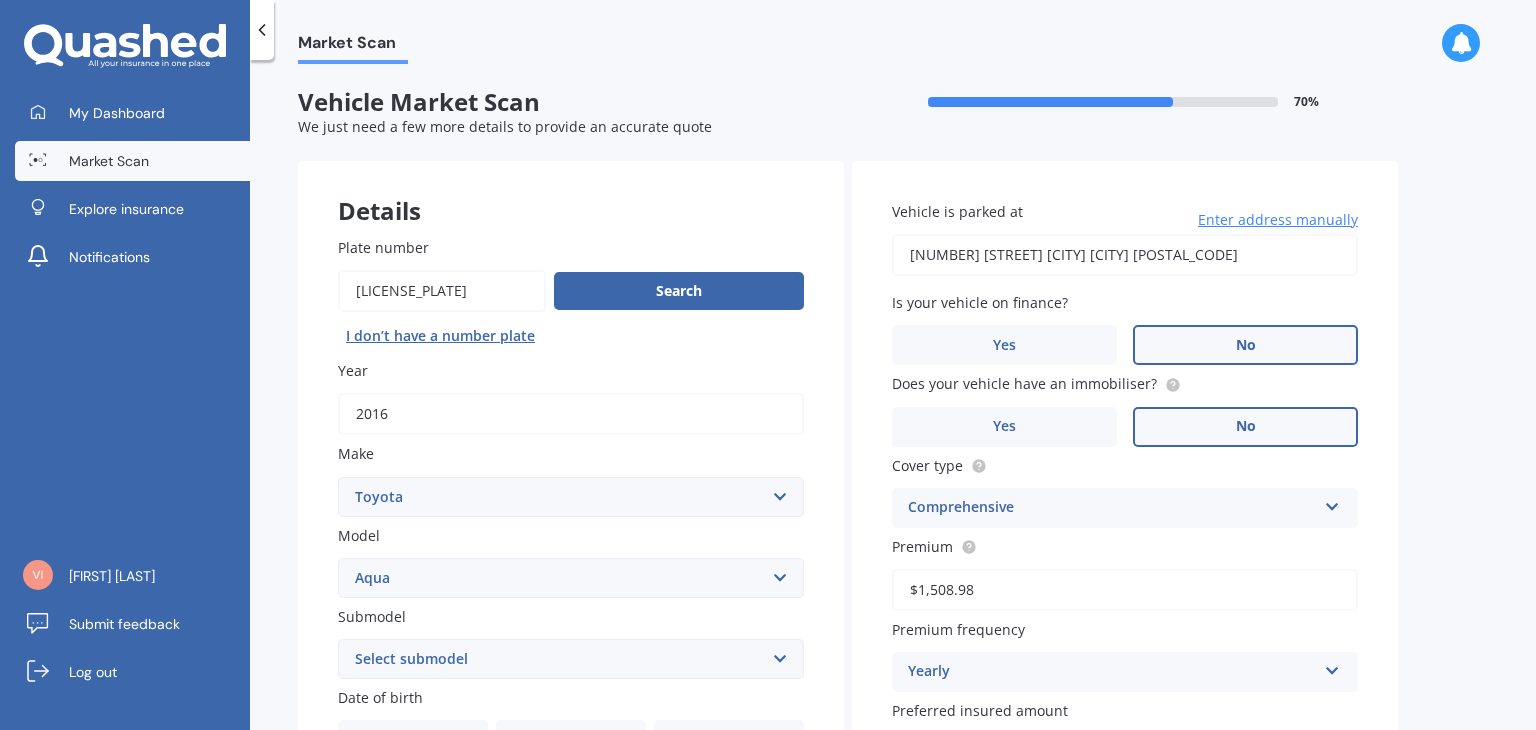 click on "No" at bounding box center [691, 822] 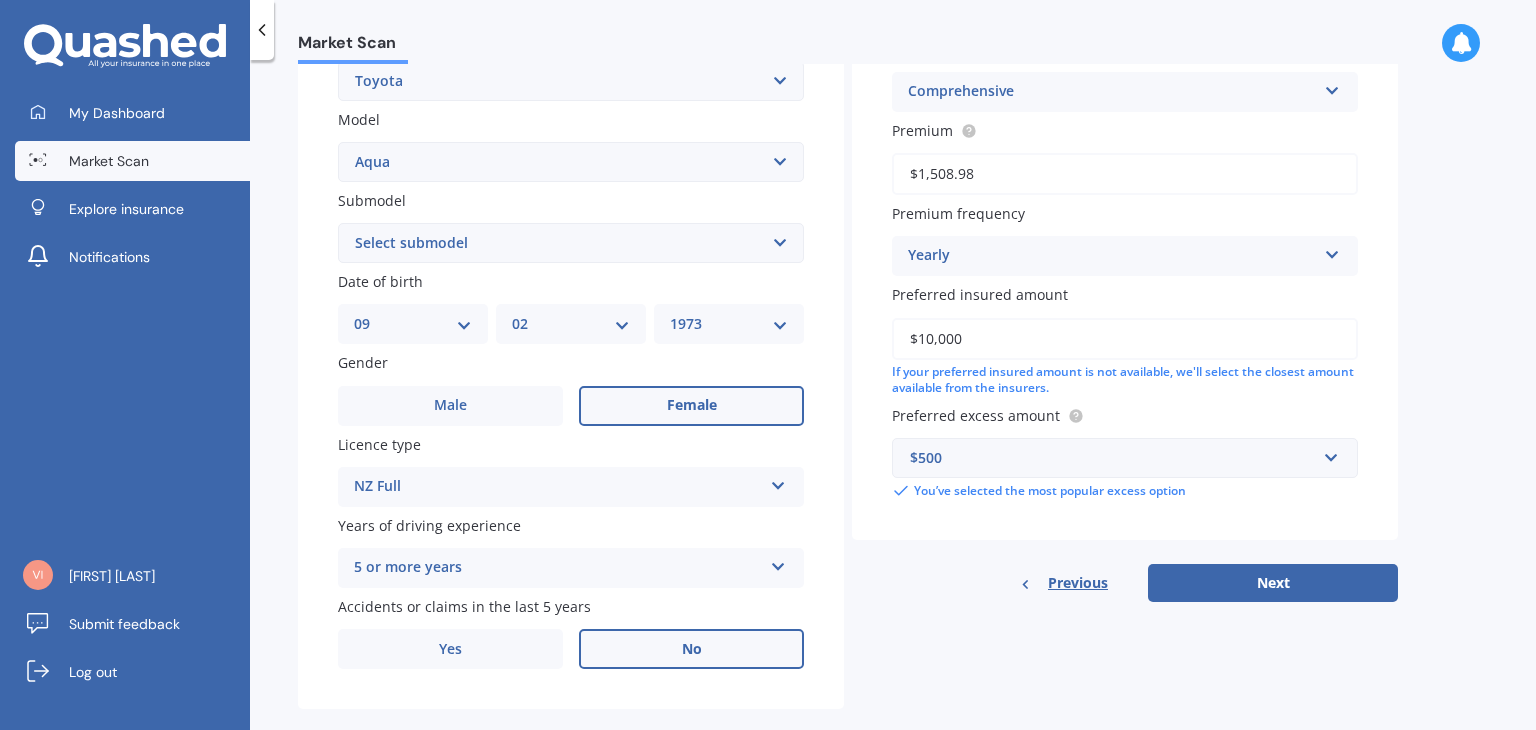 scroll, scrollTop: 420, scrollLeft: 0, axis: vertical 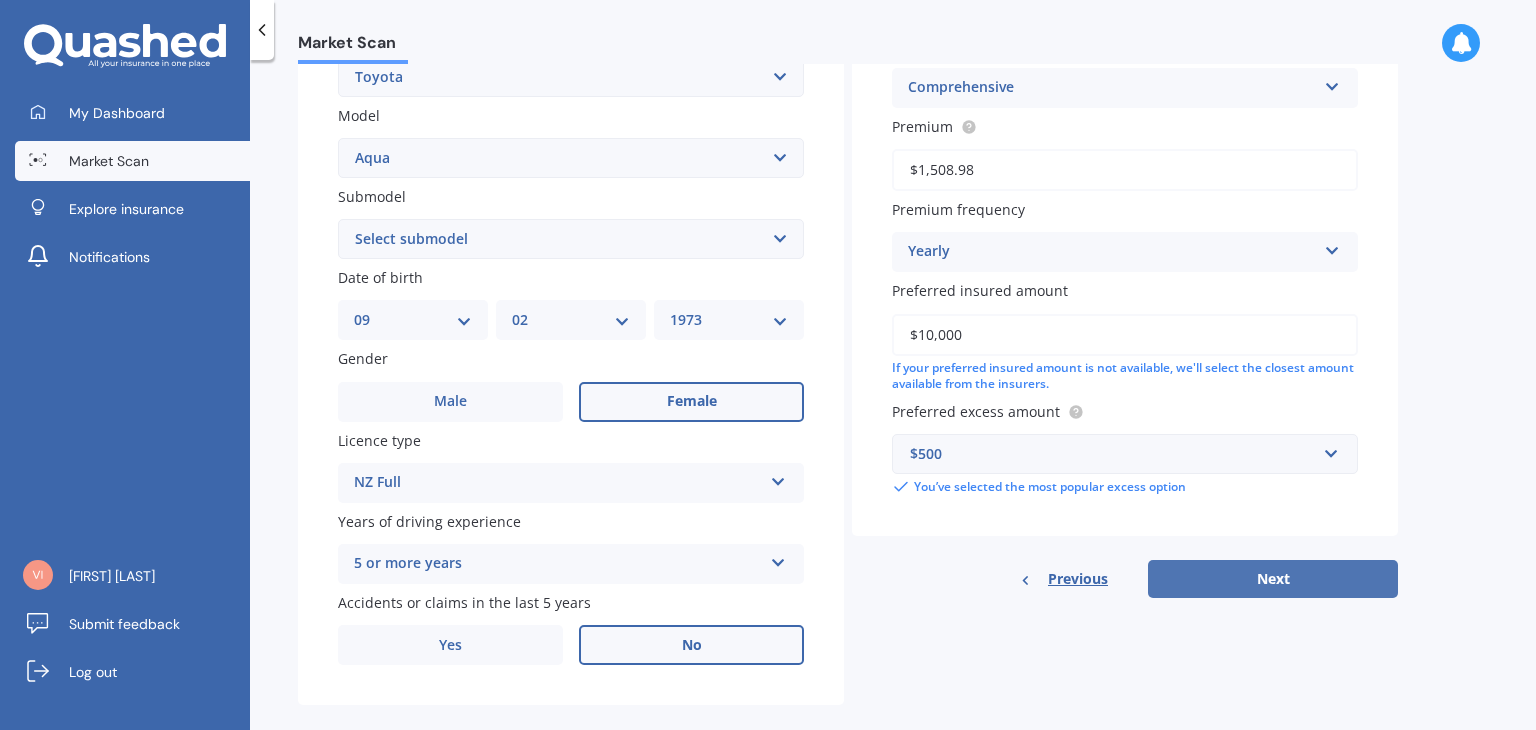 click on "Next" at bounding box center (1273, 579) 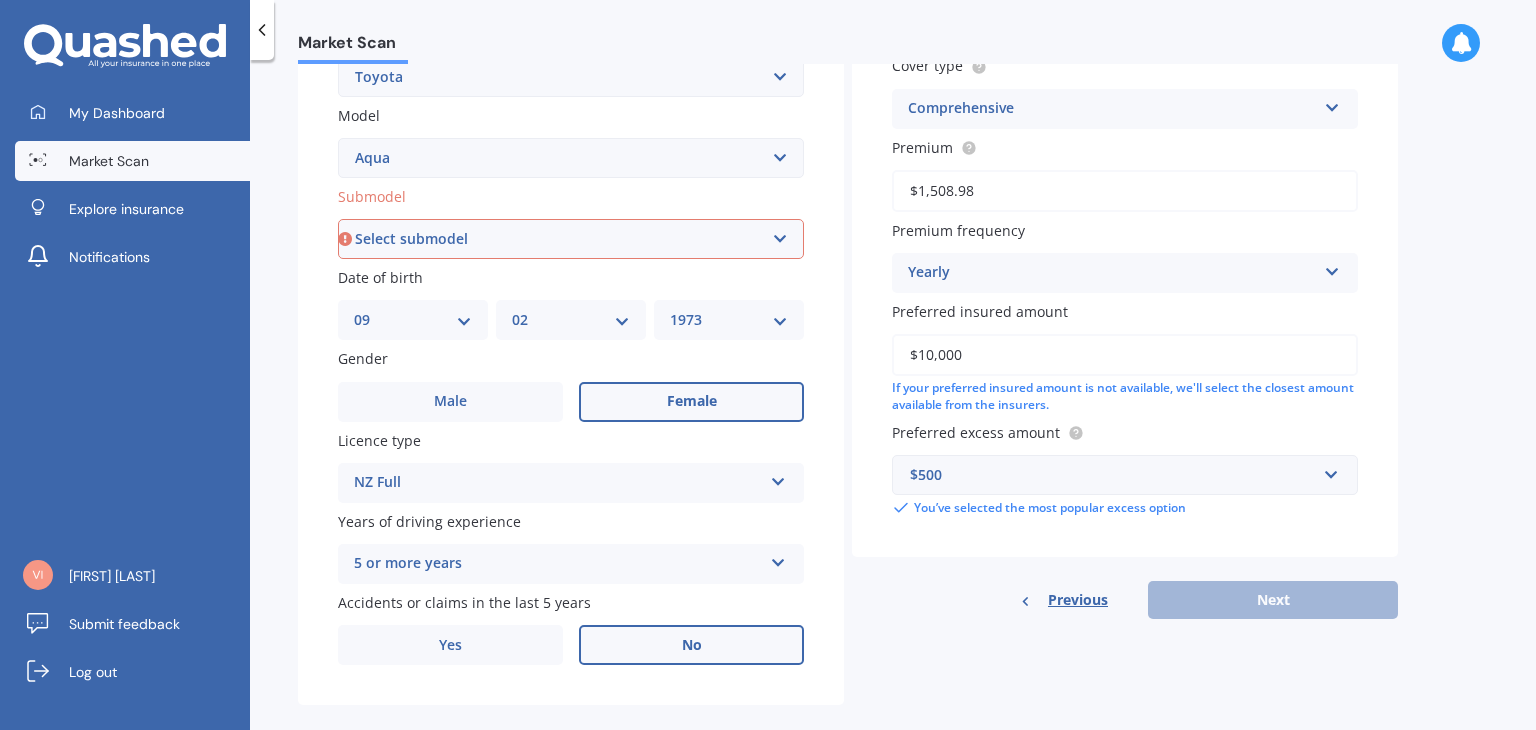 click on "Select submodel Hatchback Hybrid" at bounding box center [571, 239] 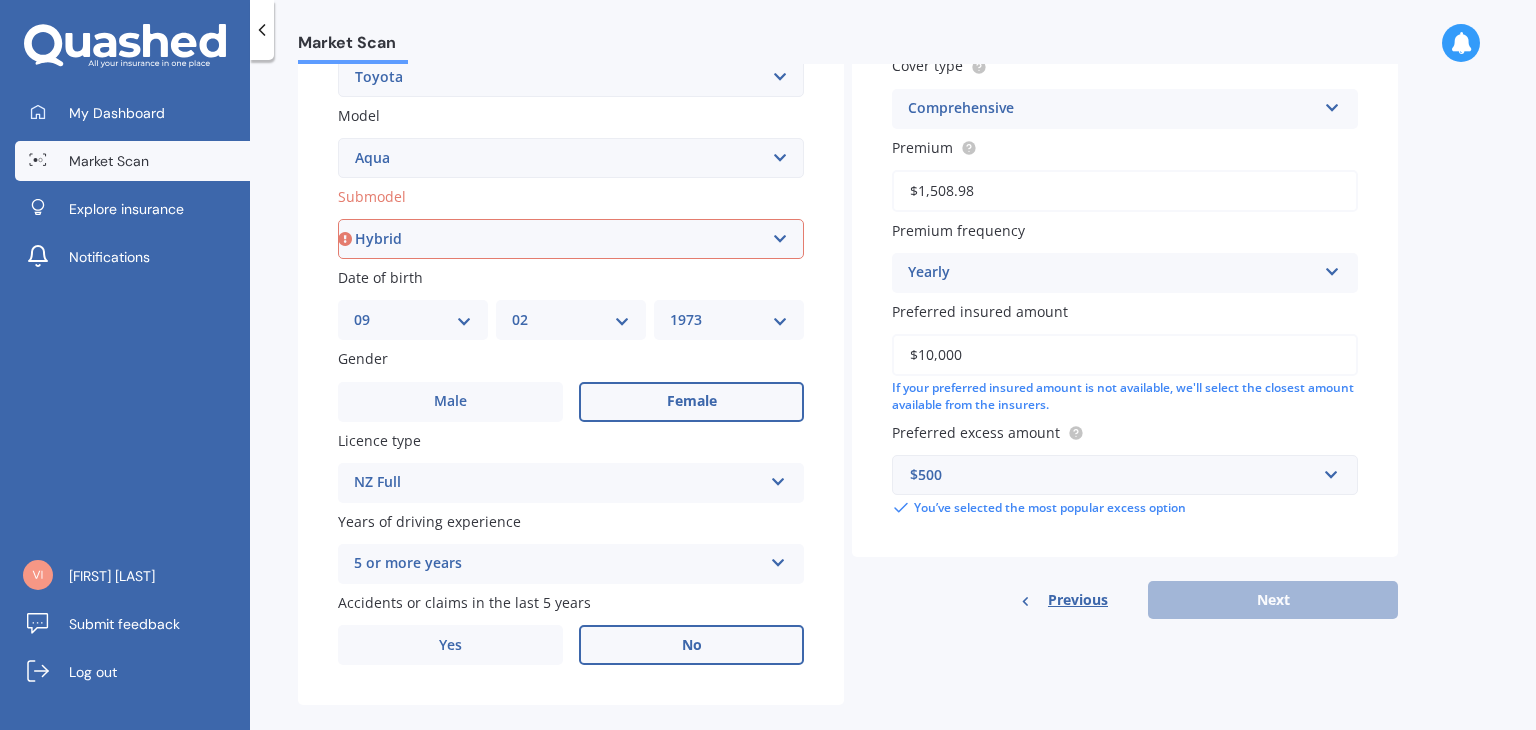 click on "Select submodel Hatchback Hybrid" at bounding box center [571, 239] 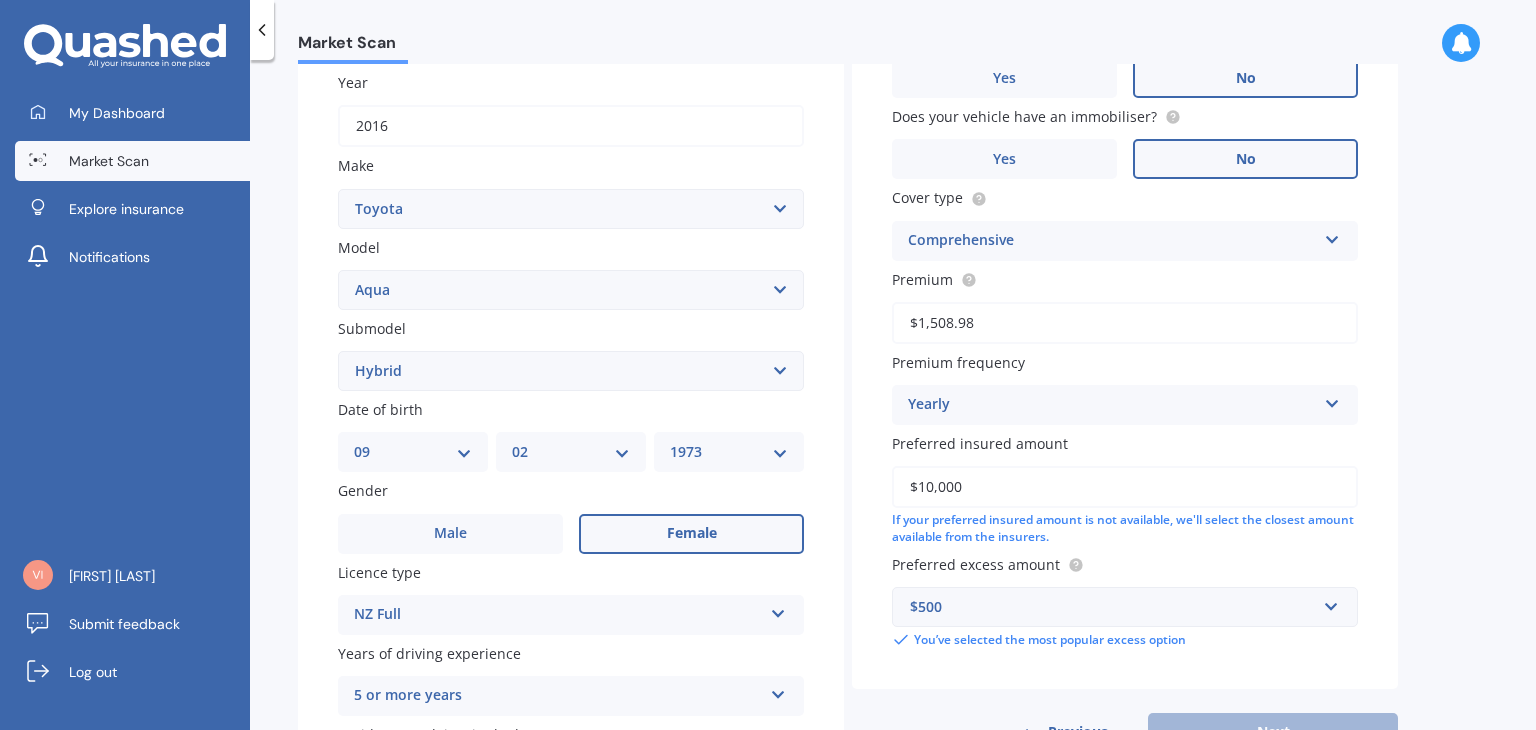 scroll, scrollTop: 136, scrollLeft: 0, axis: vertical 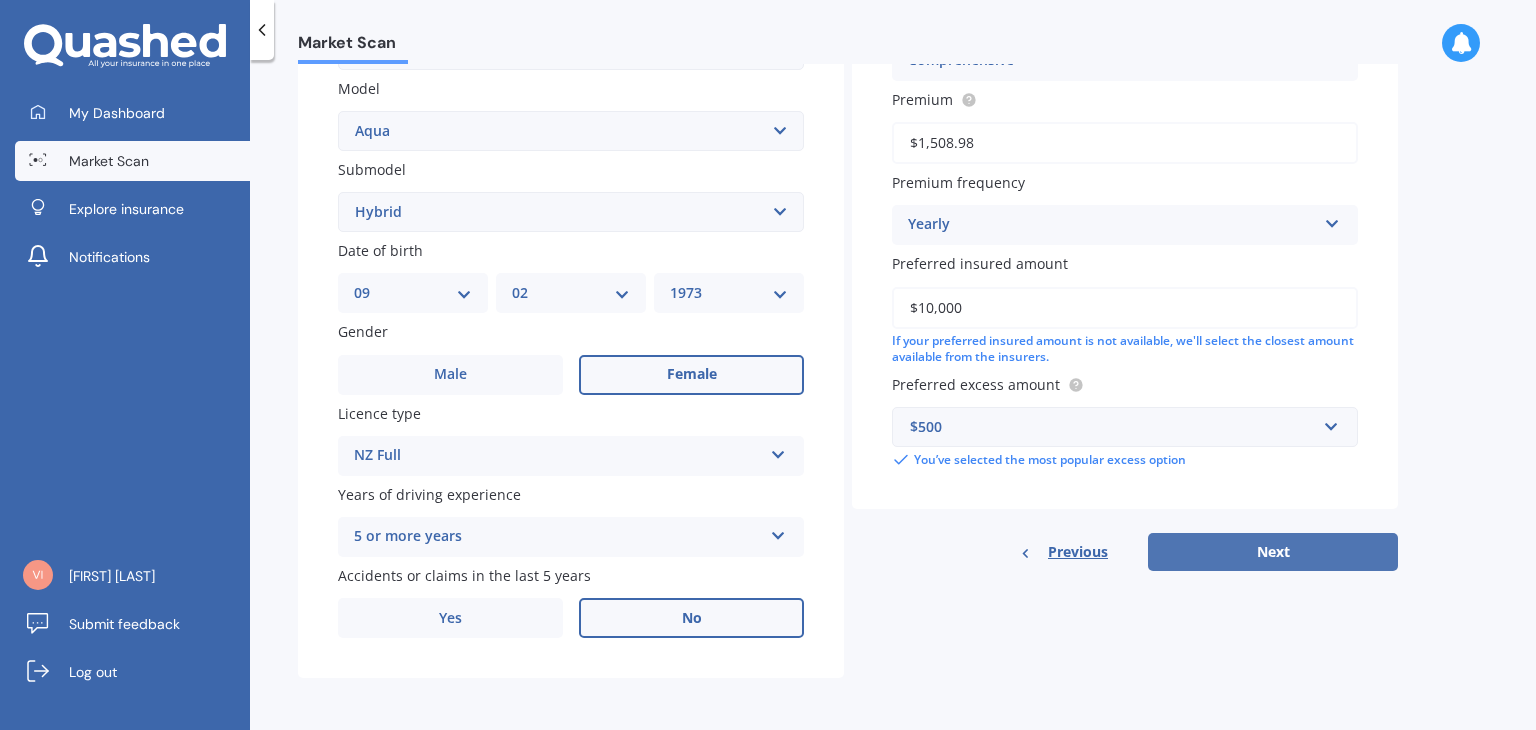 click on "Next" at bounding box center [1273, 552] 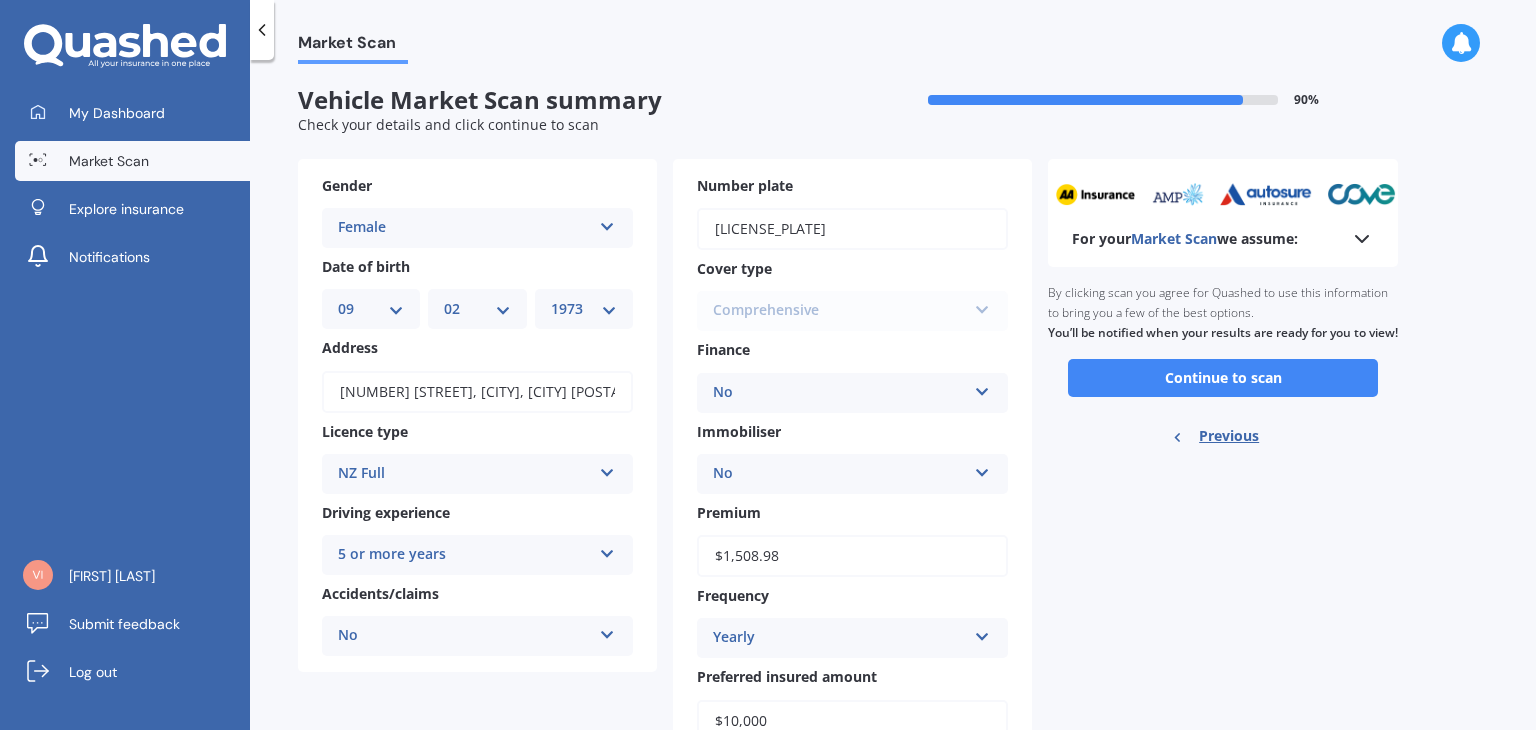 scroll, scrollTop: 0, scrollLeft: 0, axis: both 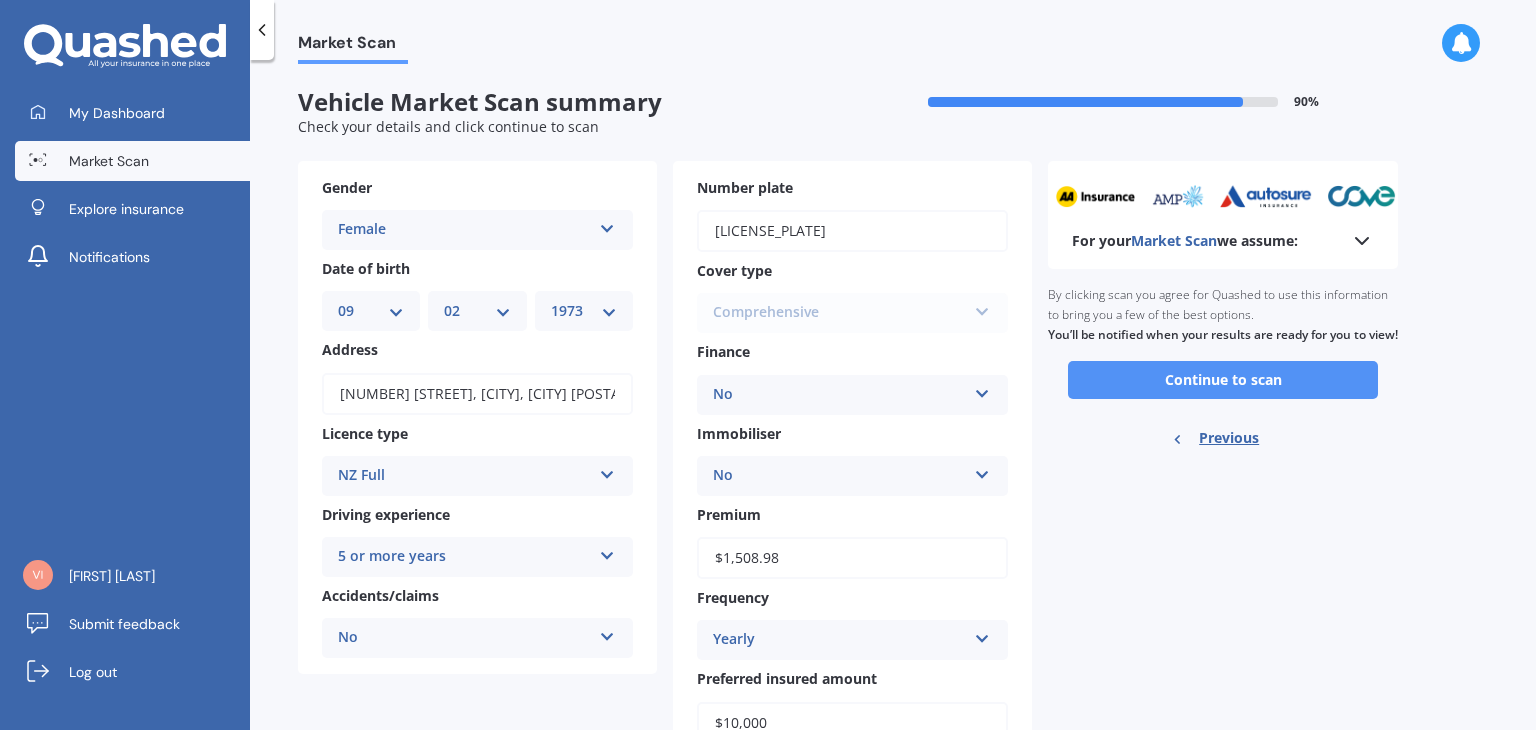 click on "Continue to scan" at bounding box center (1223, 380) 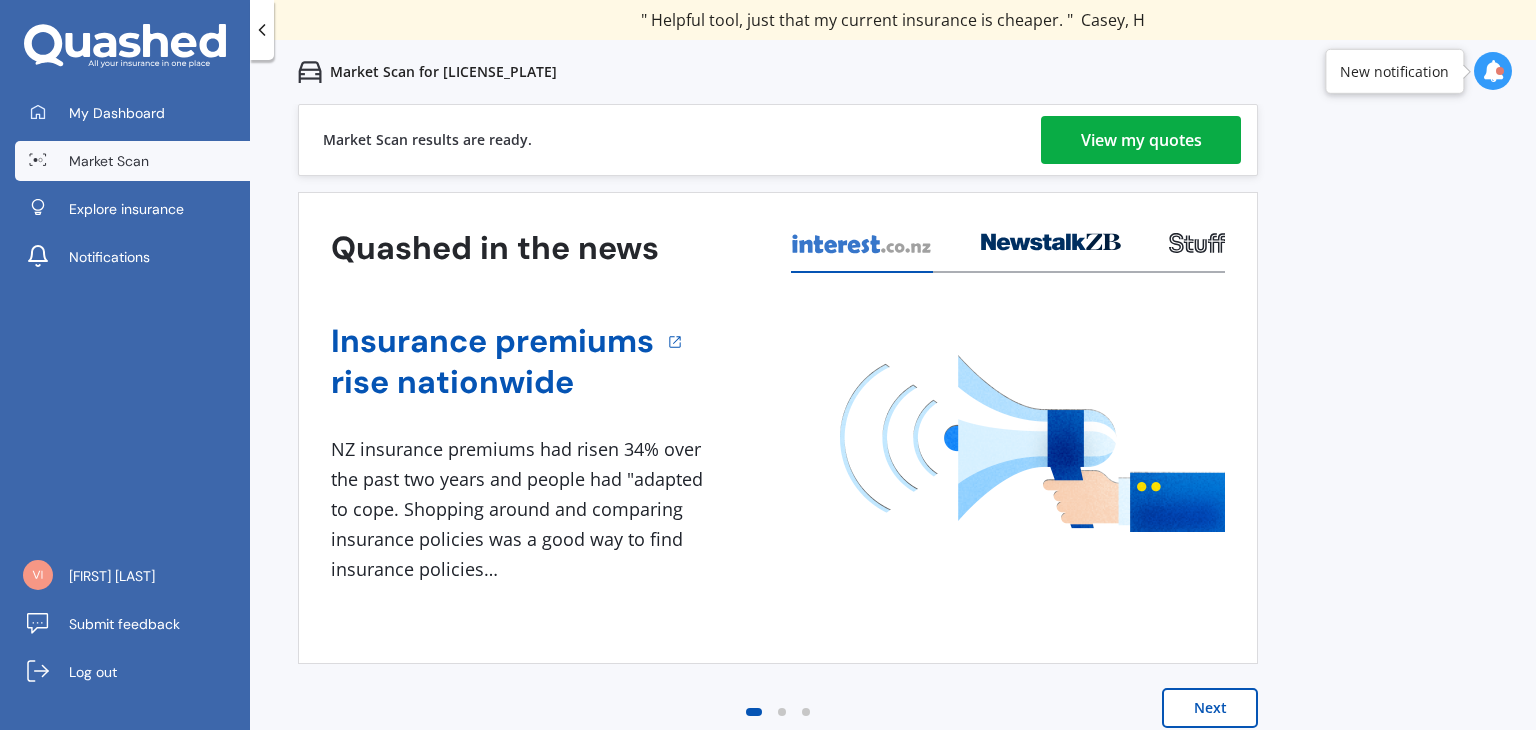 click on "Next" at bounding box center [1210, 708] 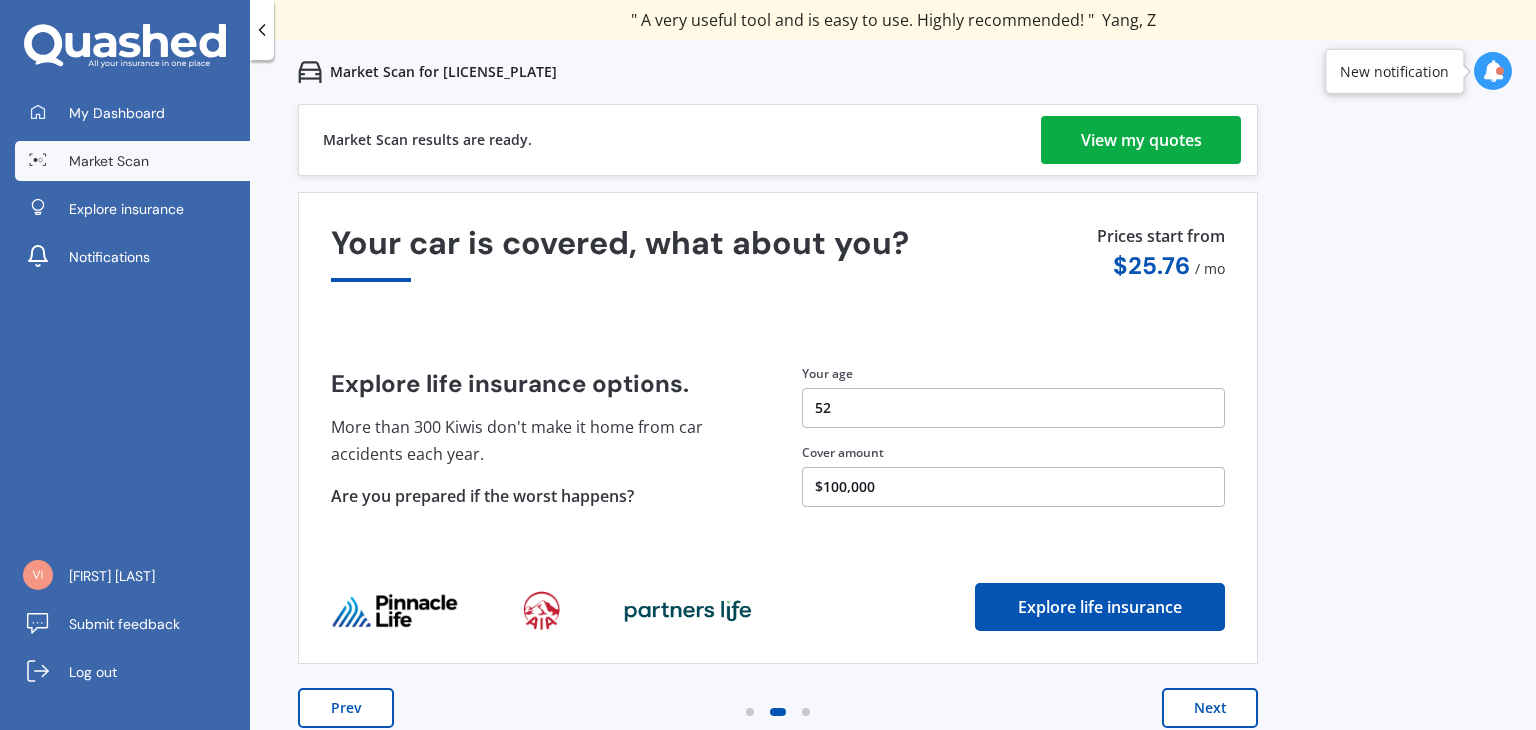 click on "Prev" at bounding box center [346, 708] 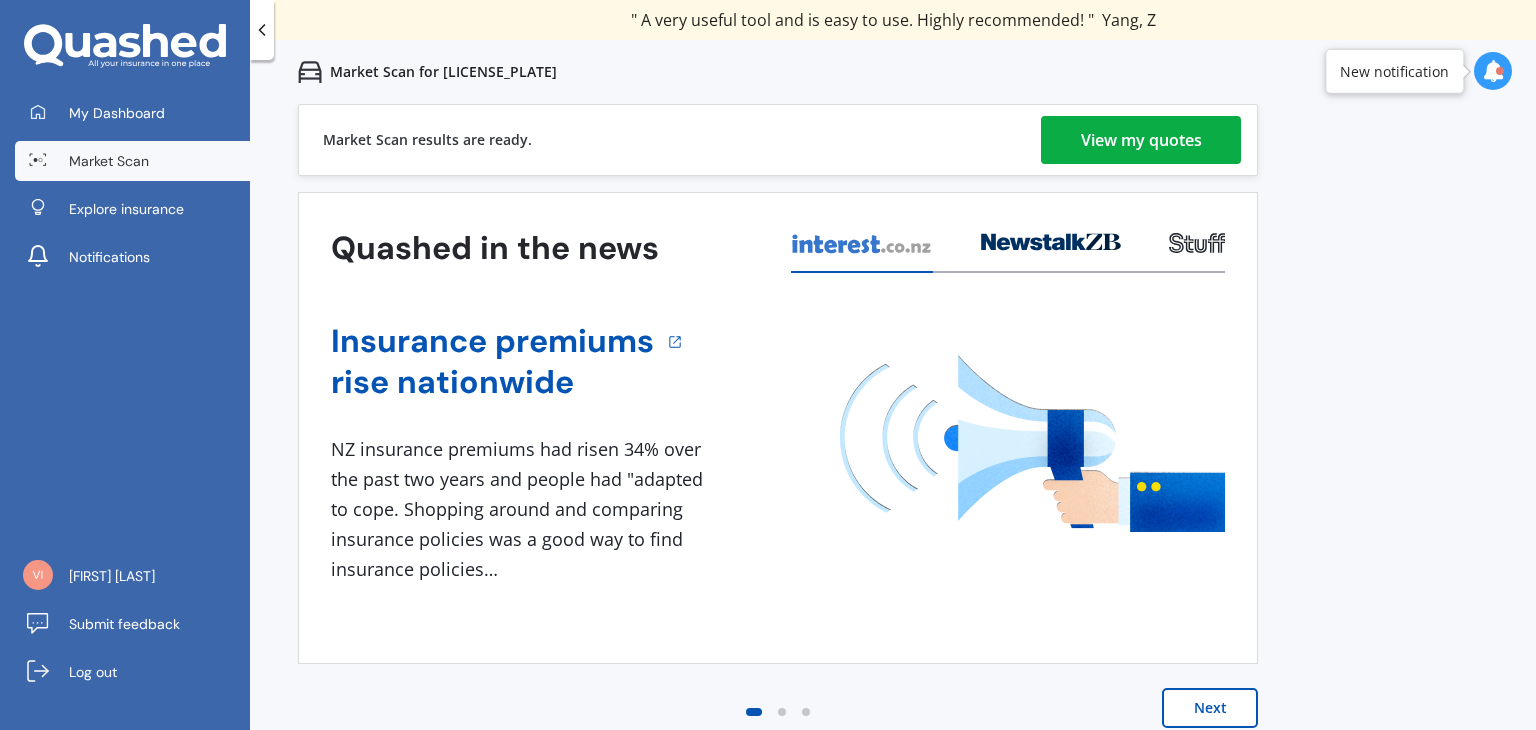click on "View my quotes" at bounding box center (1141, 140) 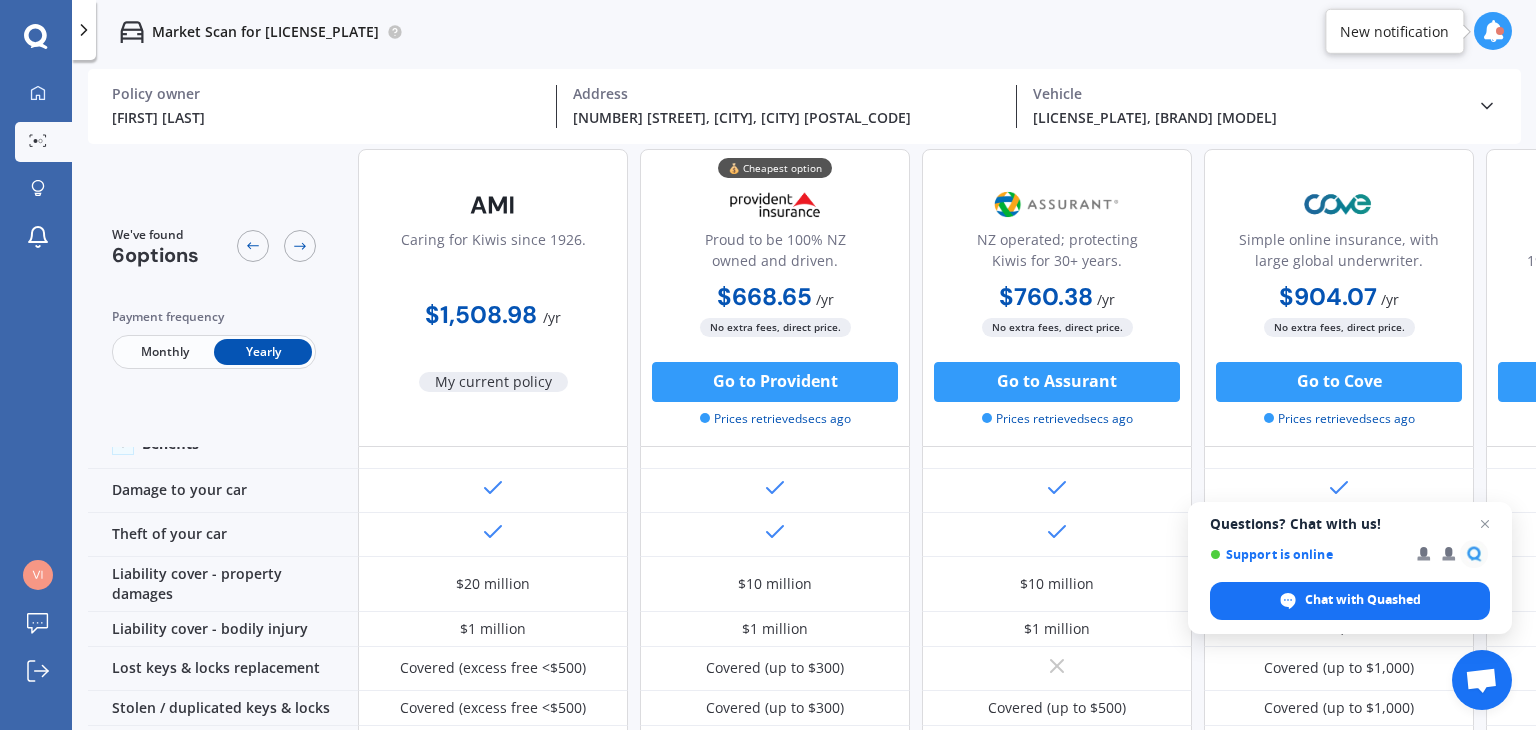 scroll, scrollTop: 0, scrollLeft: 0, axis: both 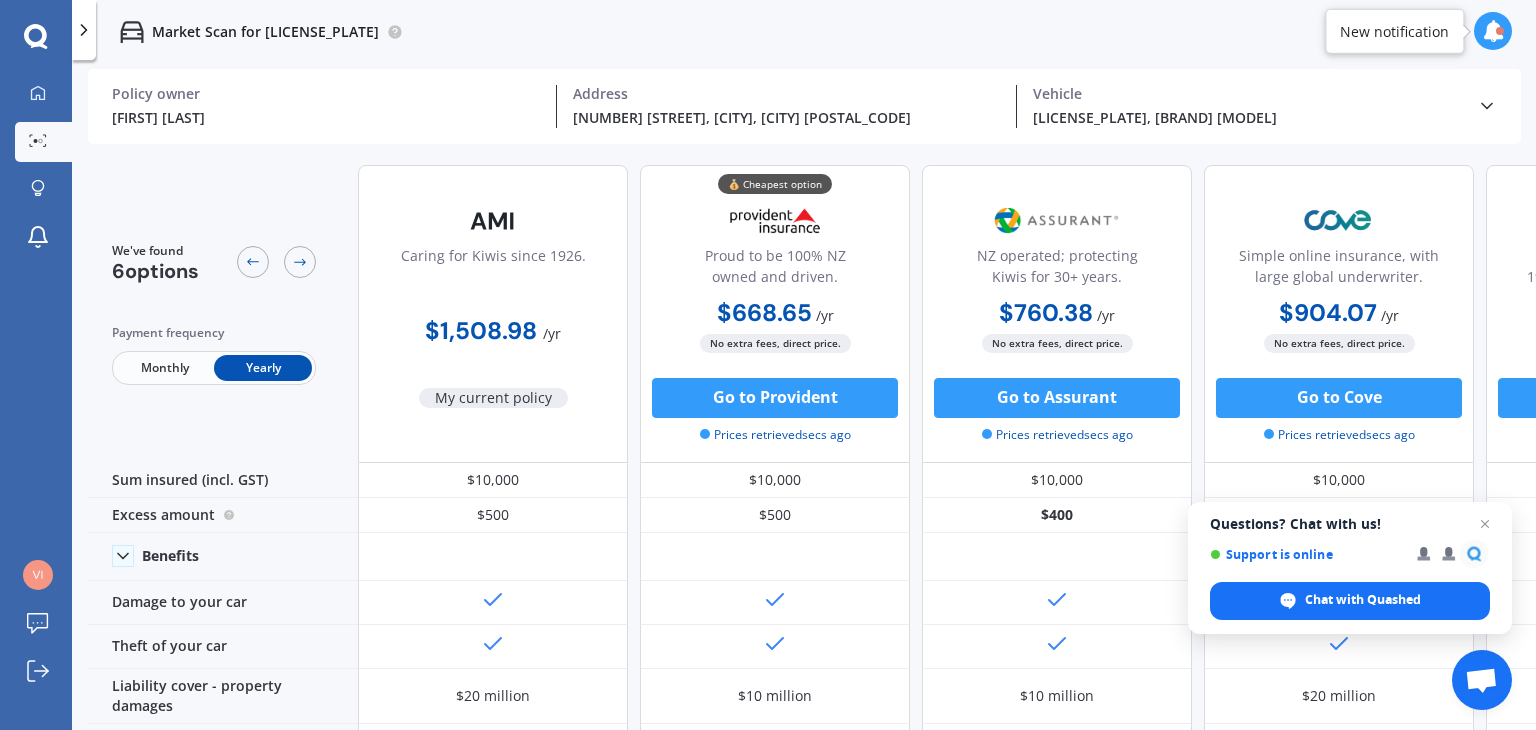 click on "Monthly" at bounding box center [165, 368] 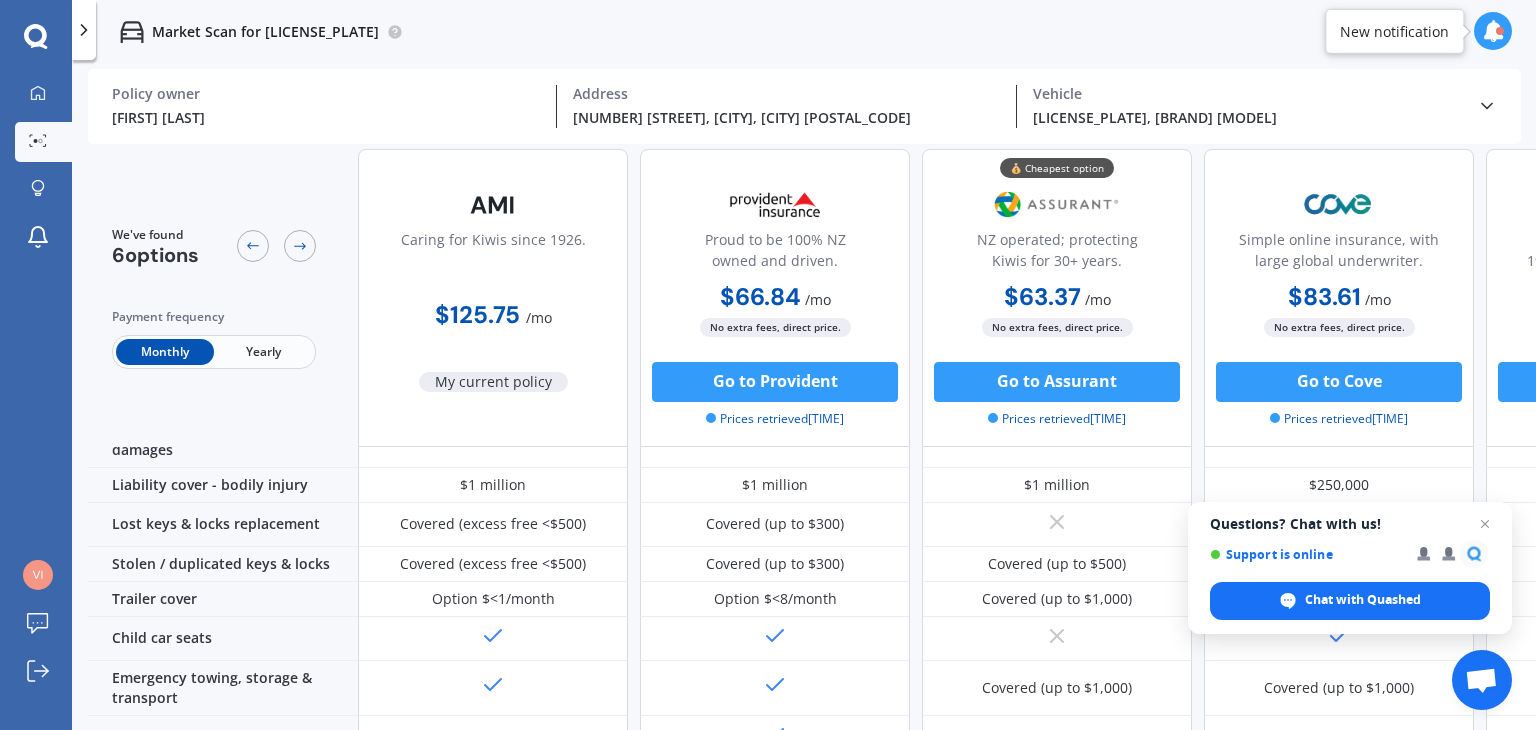 scroll, scrollTop: 0, scrollLeft: 0, axis: both 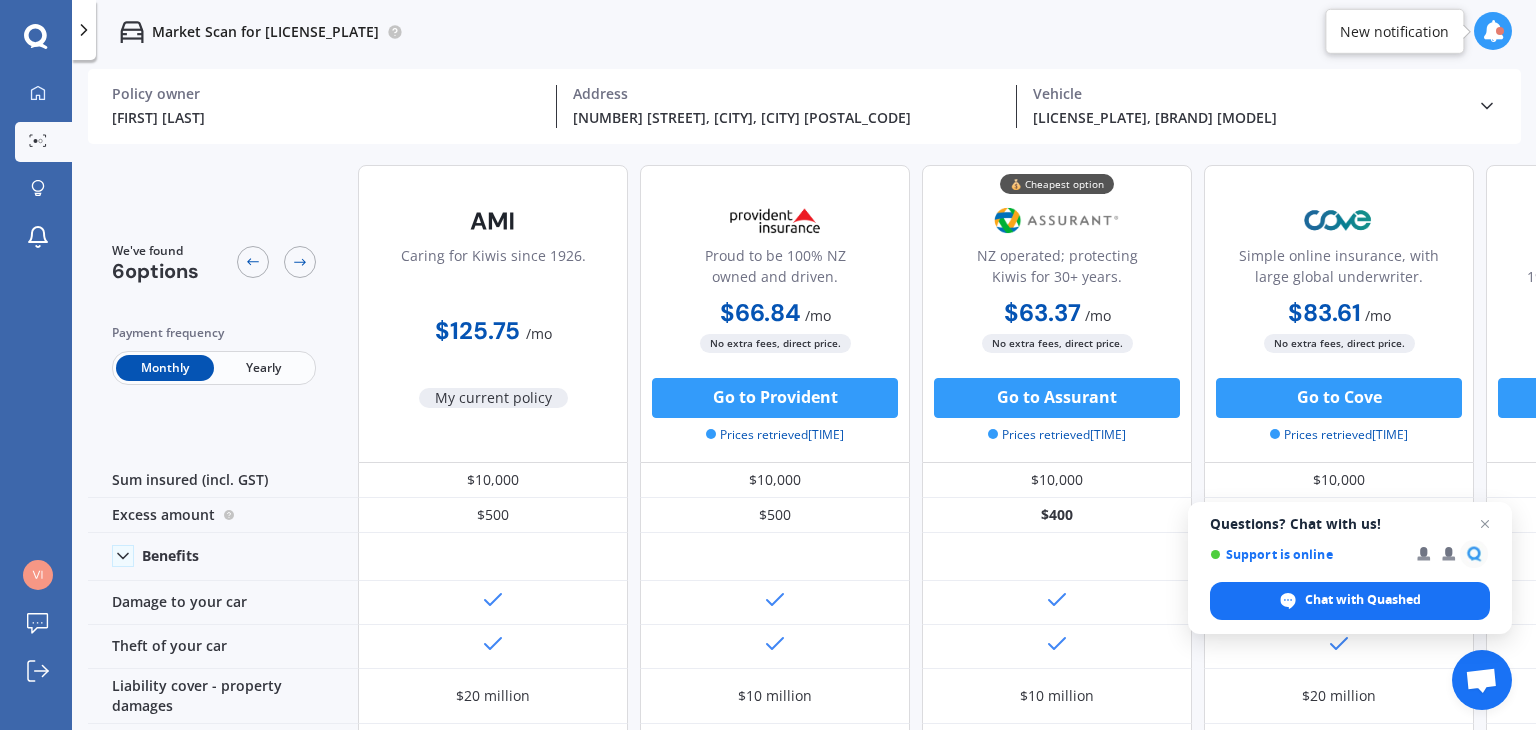 click on "Yearly" at bounding box center [263, 368] 